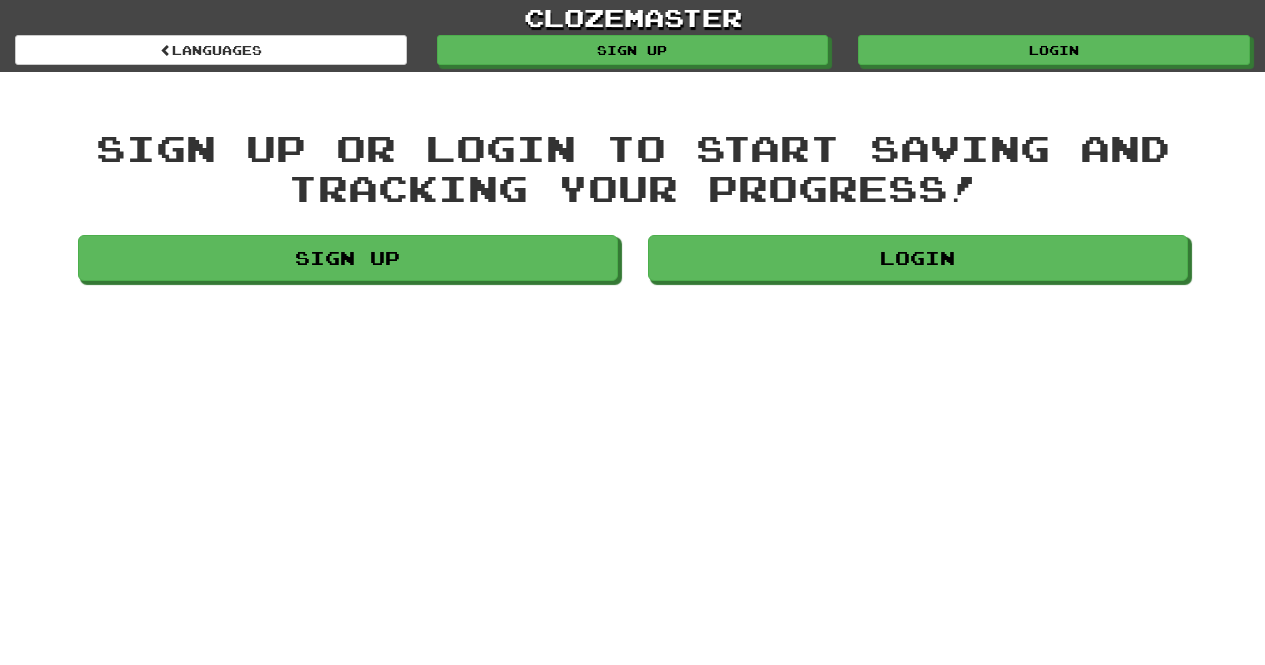 scroll, scrollTop: 0, scrollLeft: 0, axis: both 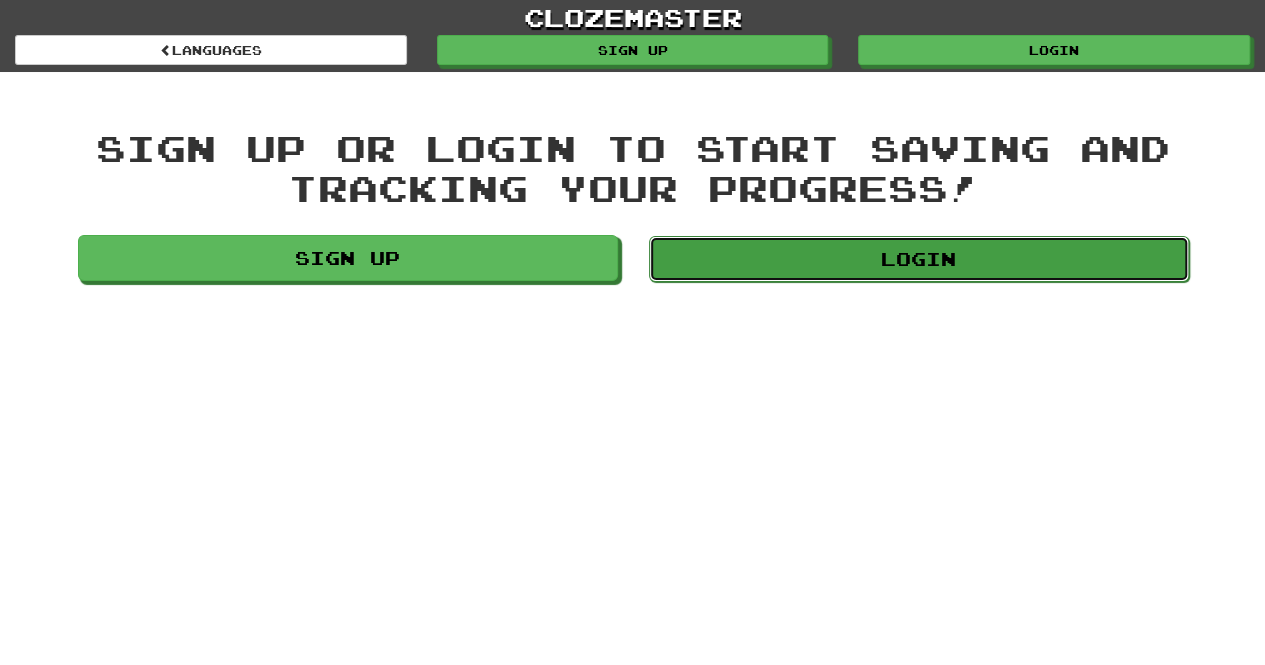 click on "Login" at bounding box center (919, 259) 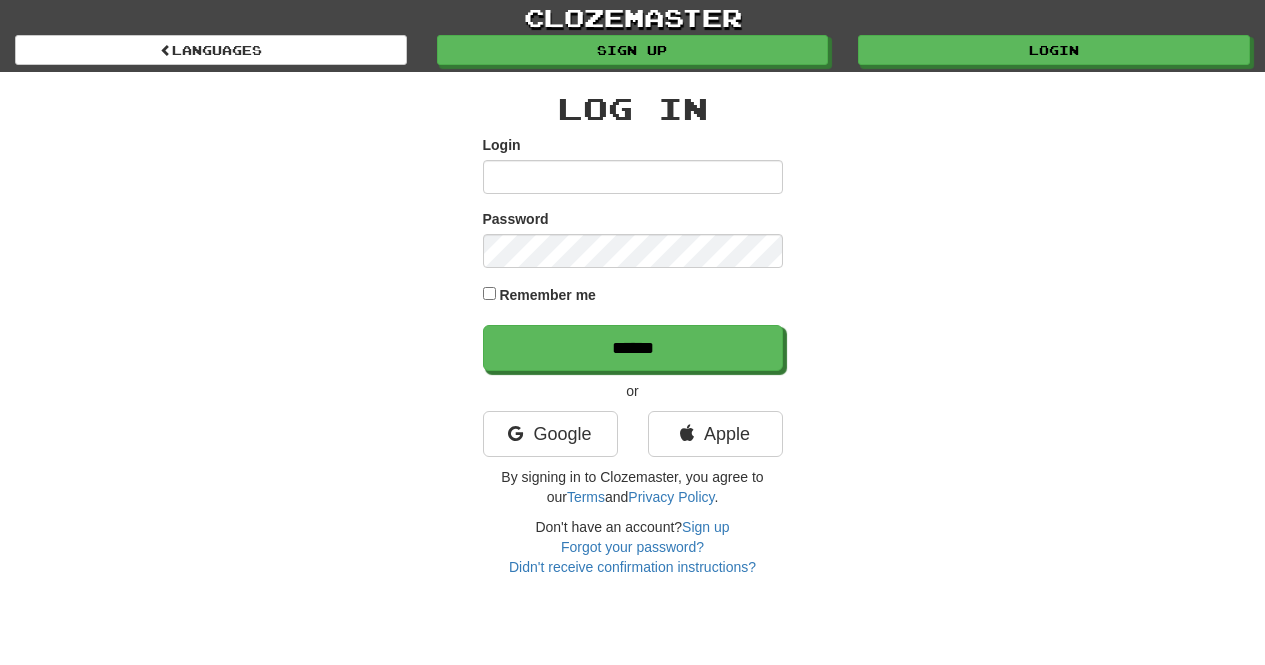 scroll, scrollTop: 0, scrollLeft: 0, axis: both 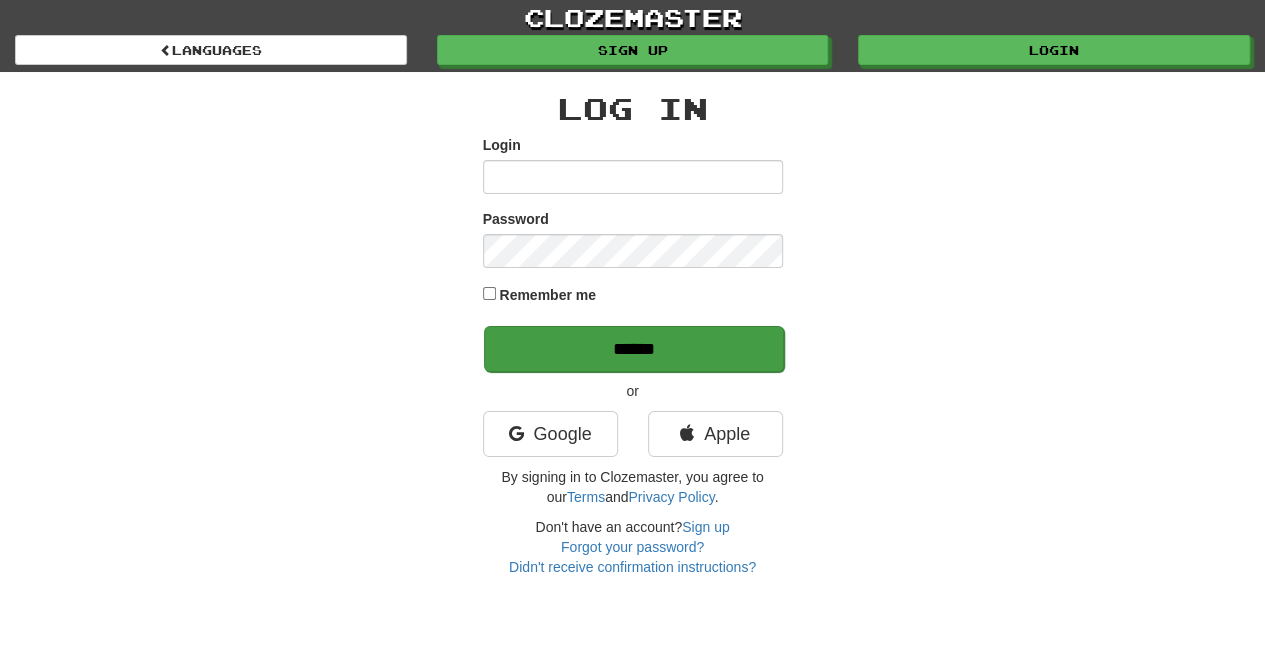 type on "**********" 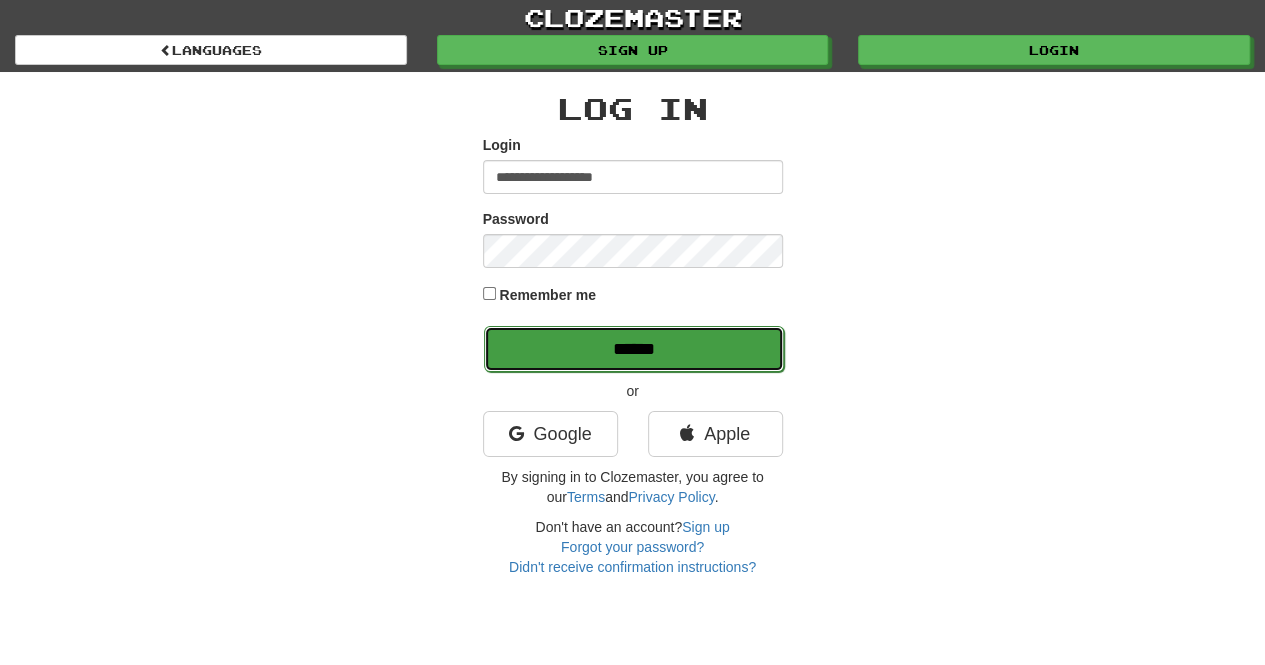 click on "******" at bounding box center [634, 349] 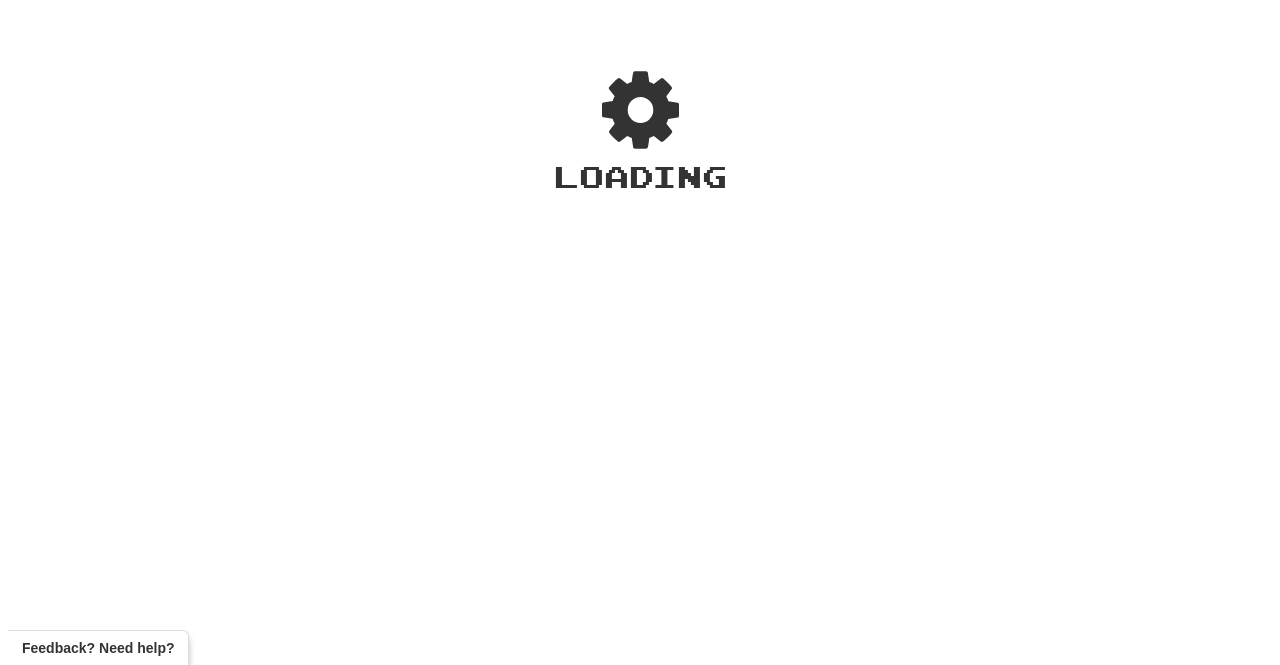 scroll, scrollTop: 0, scrollLeft: 0, axis: both 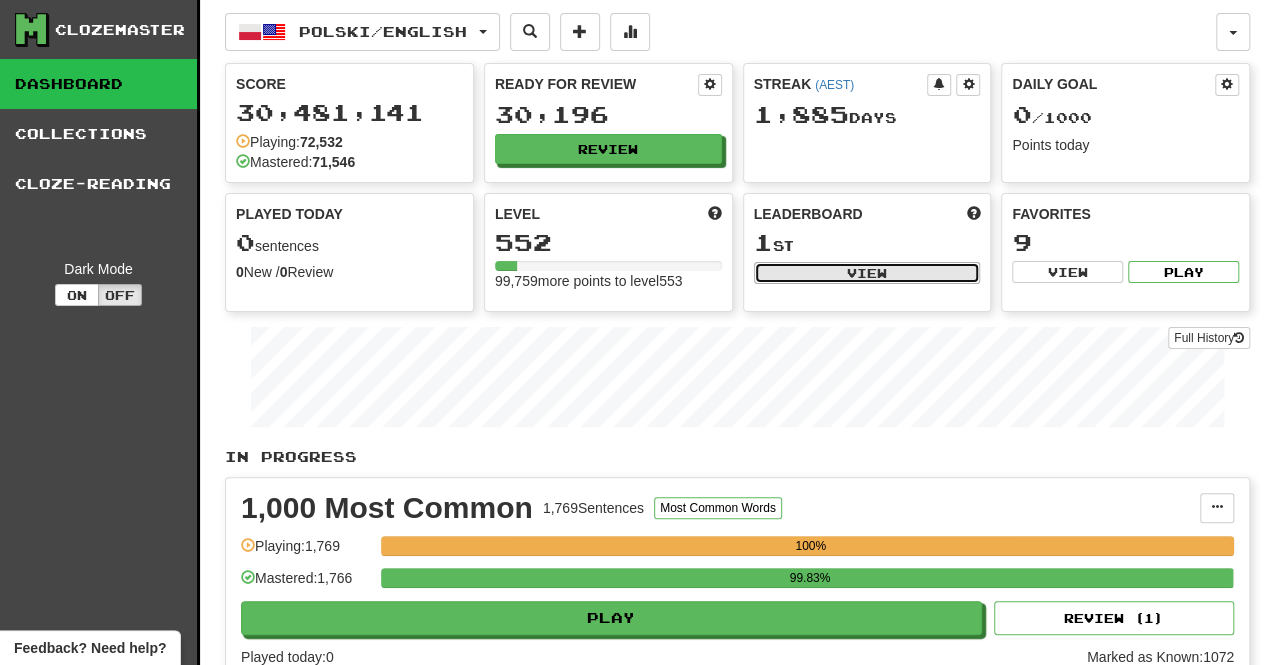 click on "View" at bounding box center (867, 273) 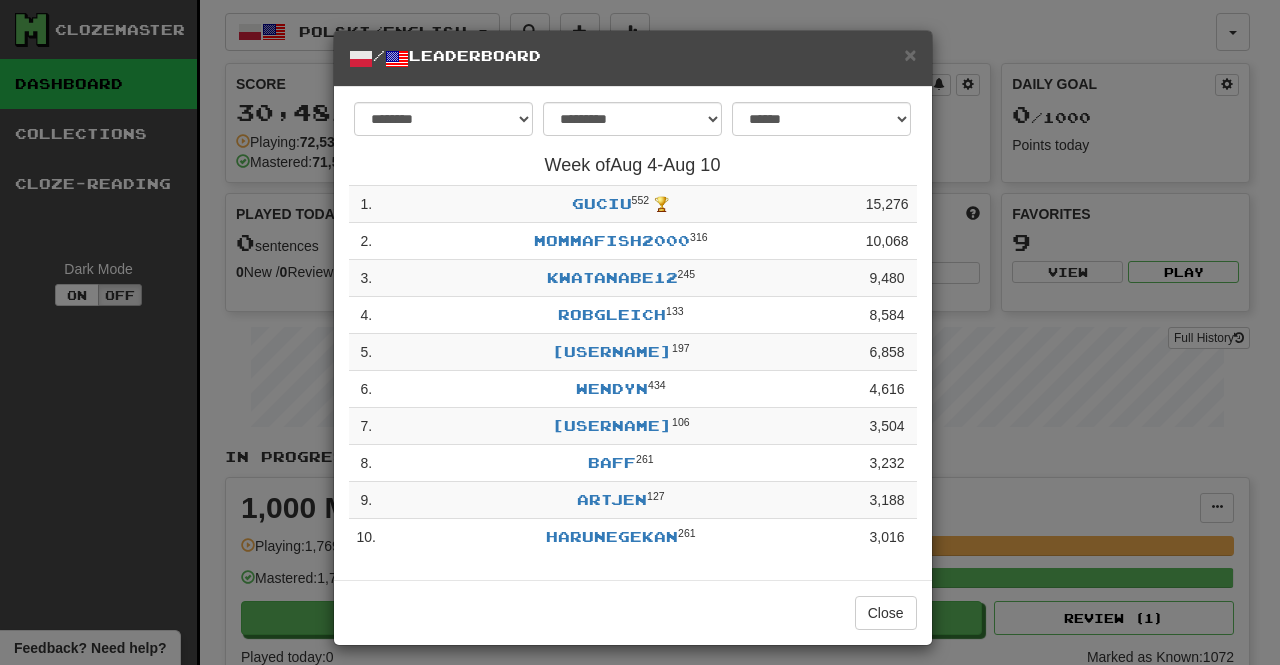 click on "×  /   Leaderboard" at bounding box center (633, 59) 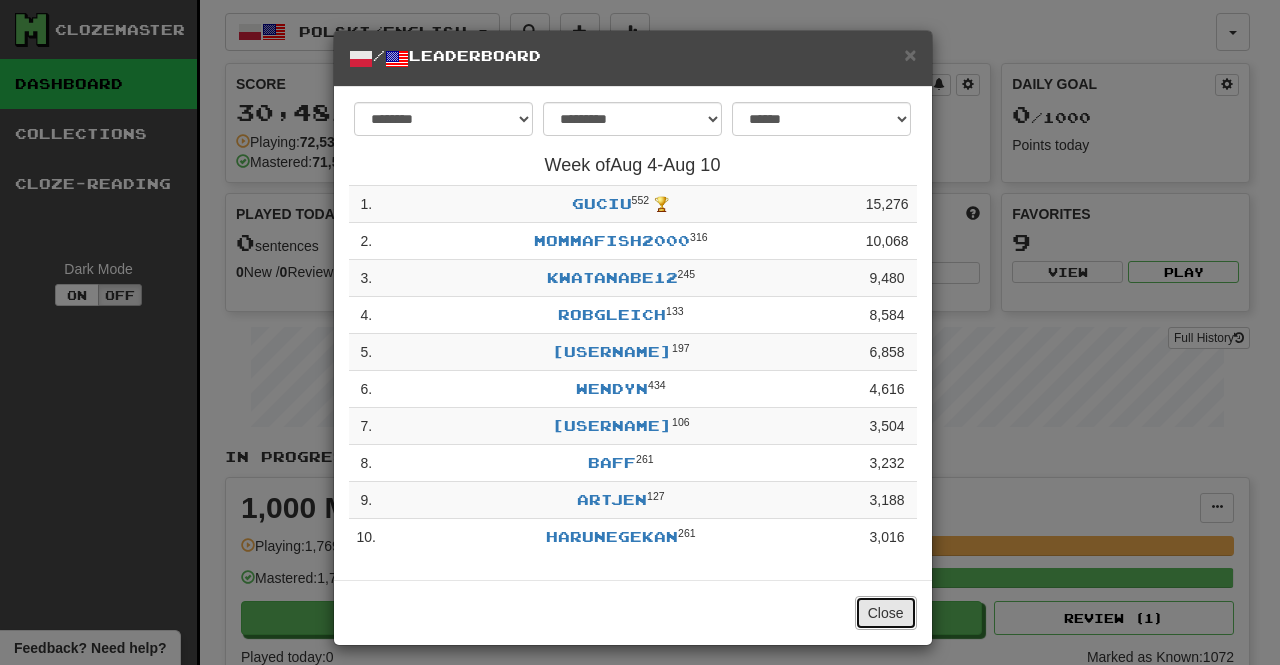 click on "Close" at bounding box center [886, 613] 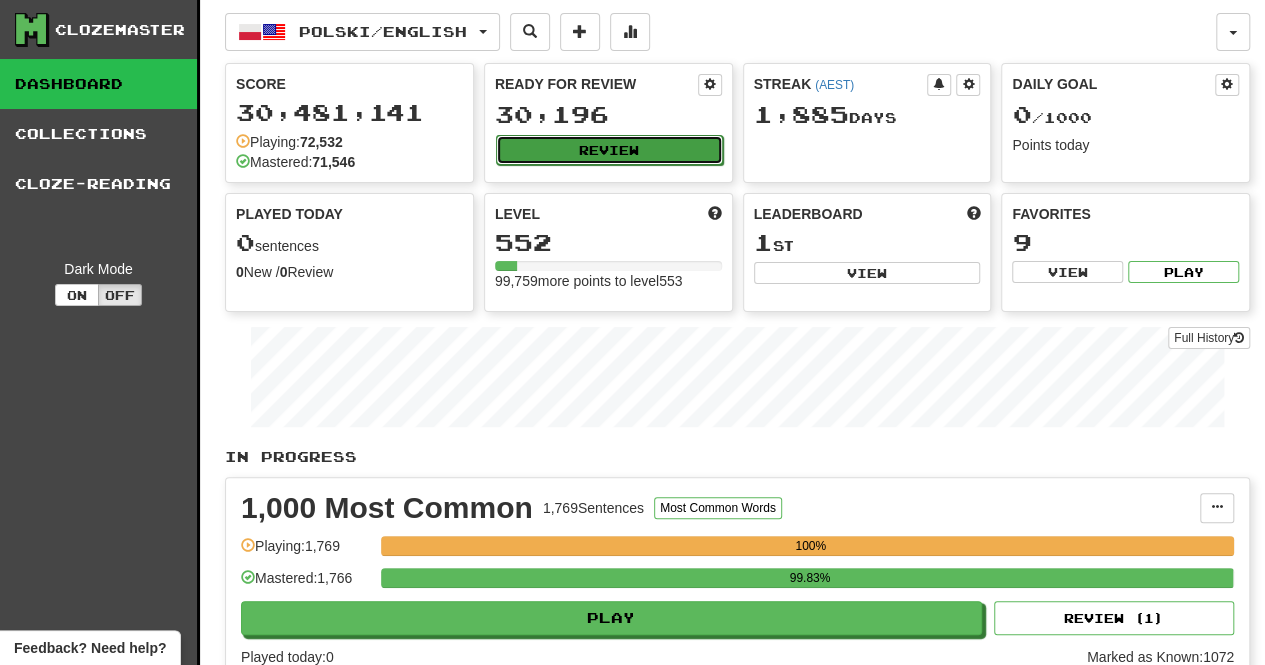 click on "Review" at bounding box center [609, 150] 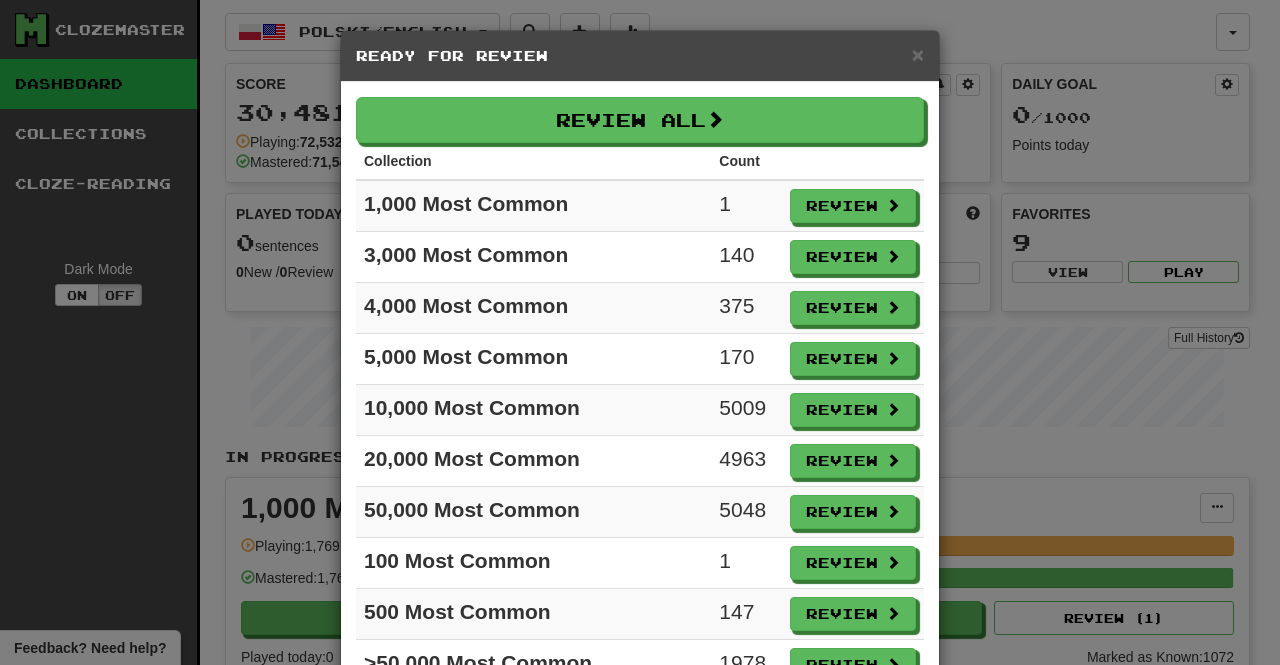 scroll, scrollTop: 300, scrollLeft: 0, axis: vertical 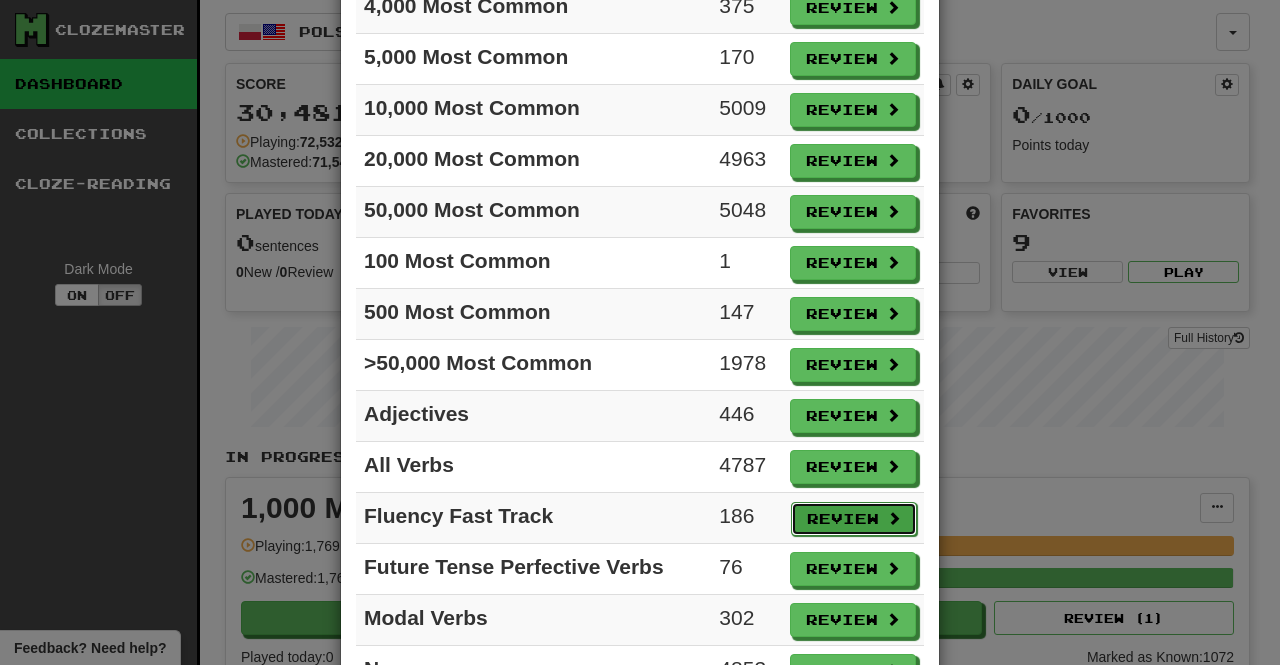 click on "Review" at bounding box center [854, 519] 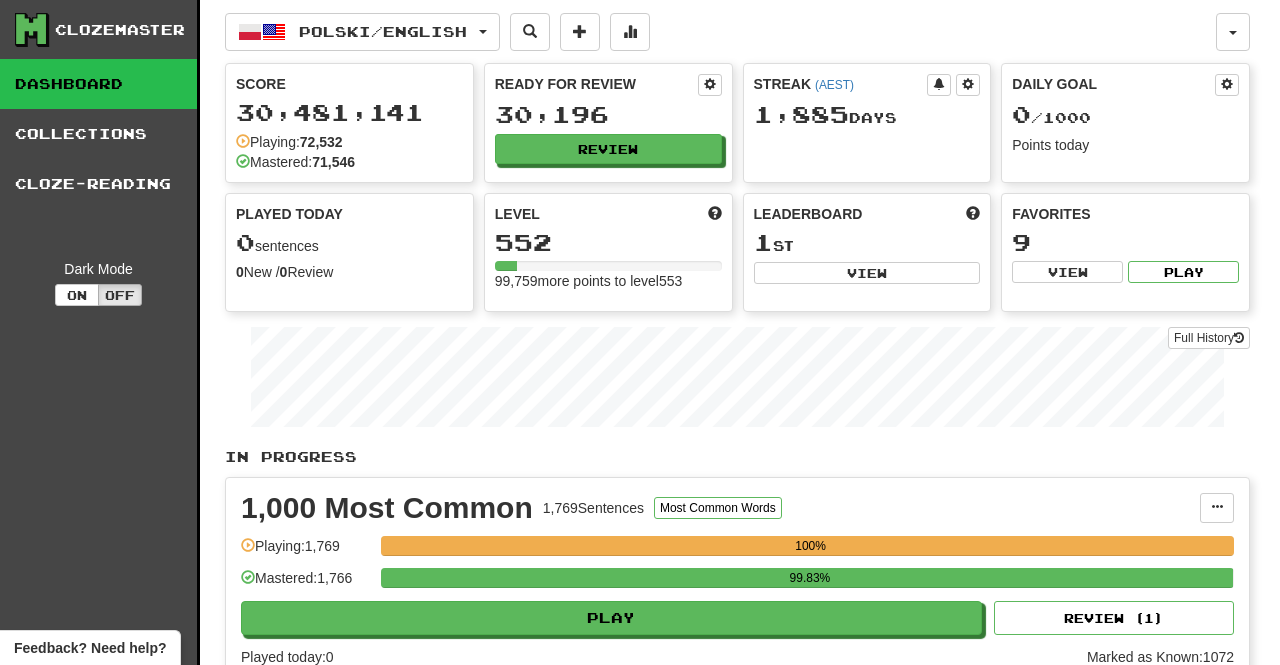 select on "**" 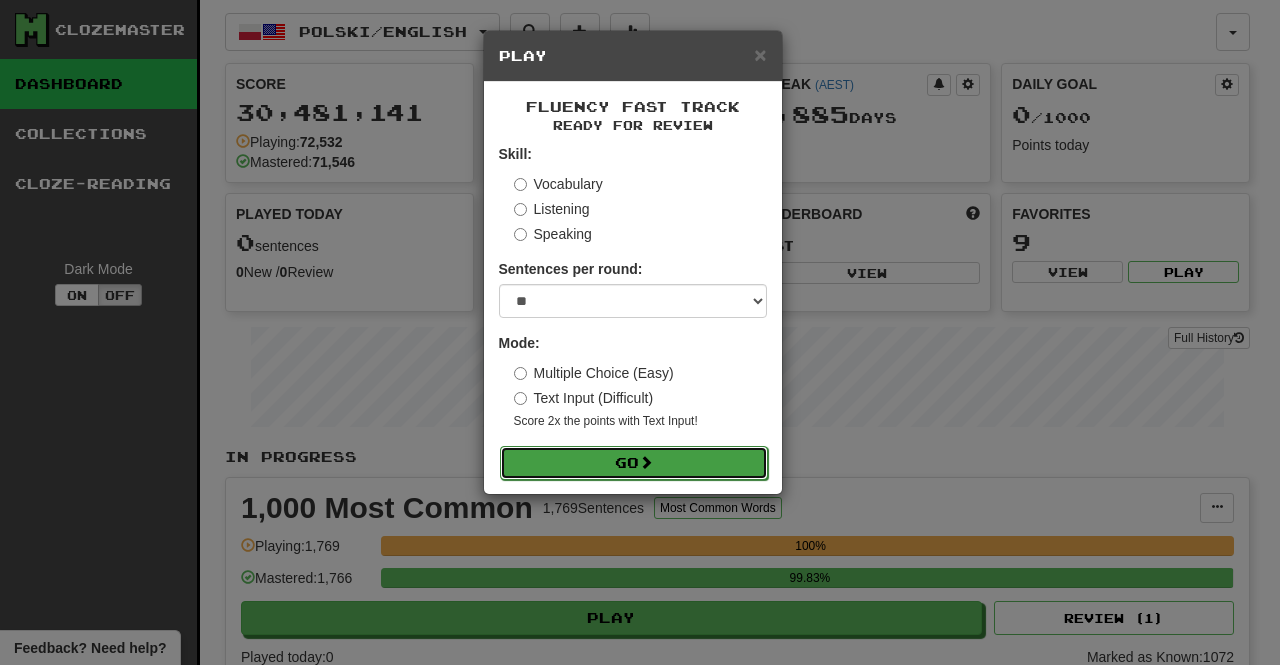 click on "Go" at bounding box center (634, 463) 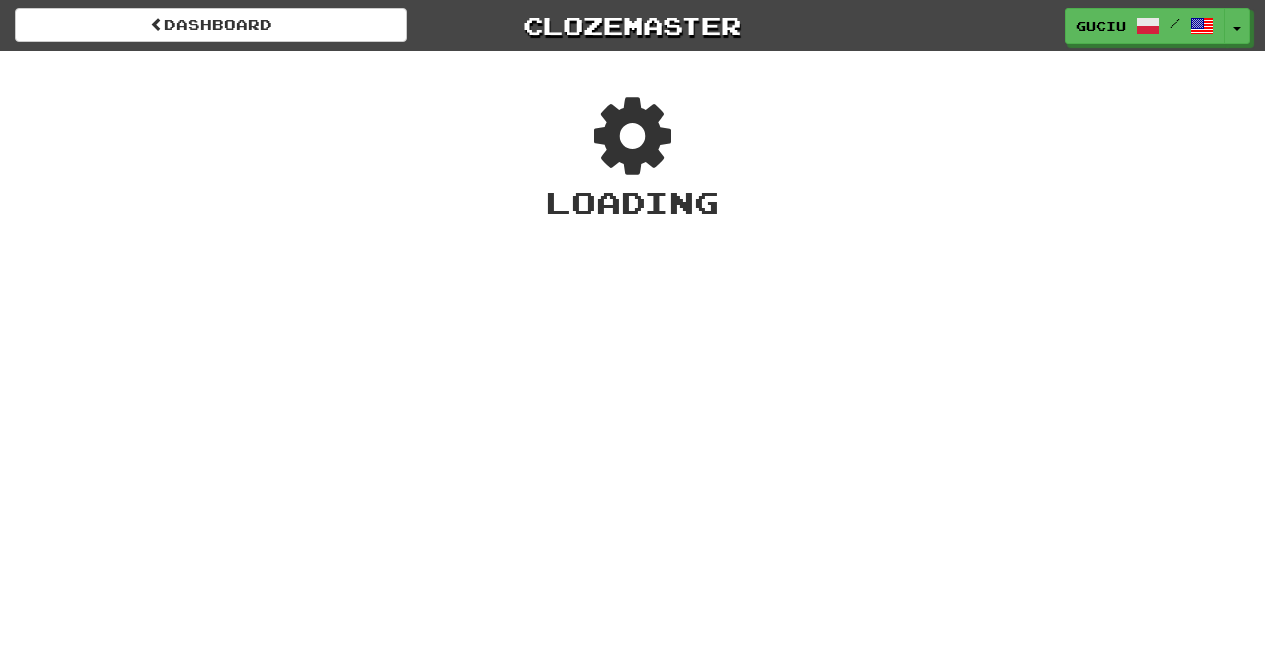 scroll, scrollTop: 0, scrollLeft: 0, axis: both 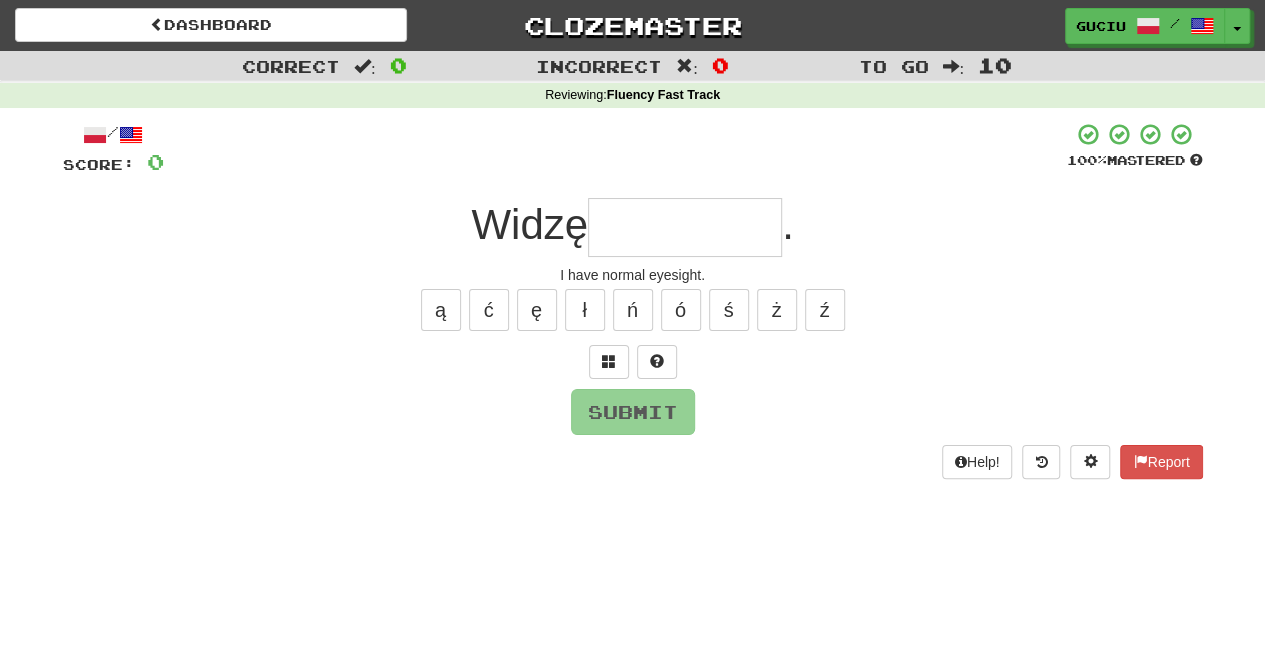 click at bounding box center [685, 227] 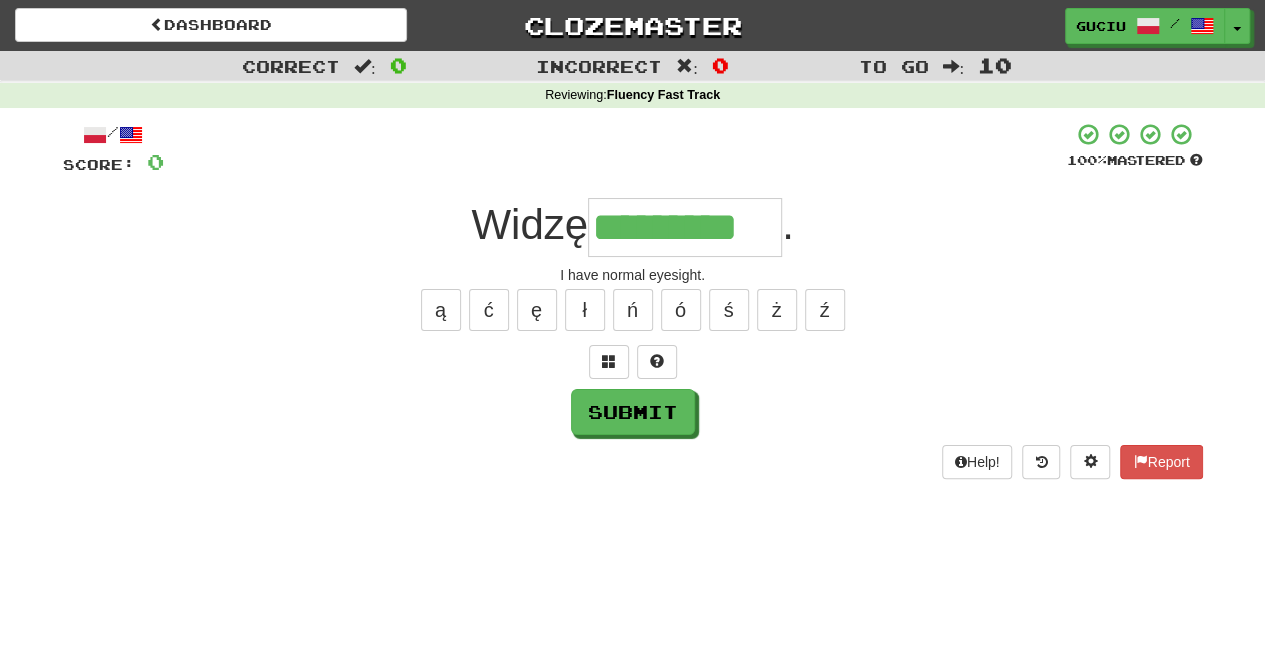 type on "*********" 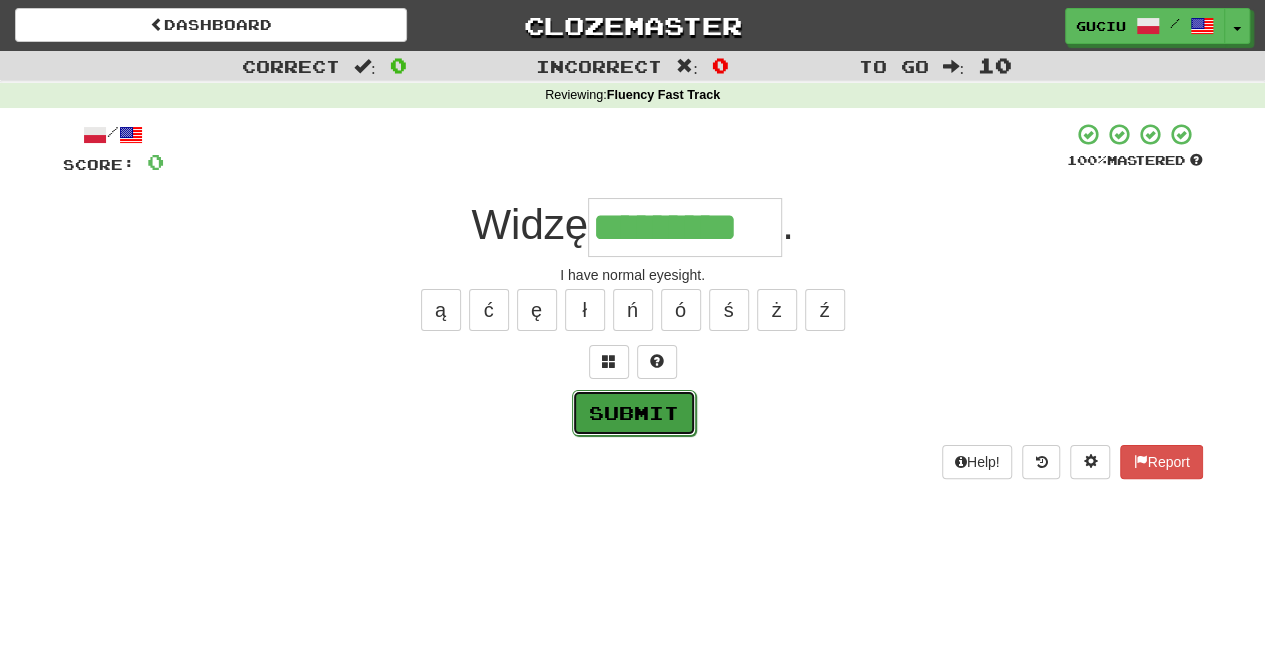click on "Submit" at bounding box center [634, 413] 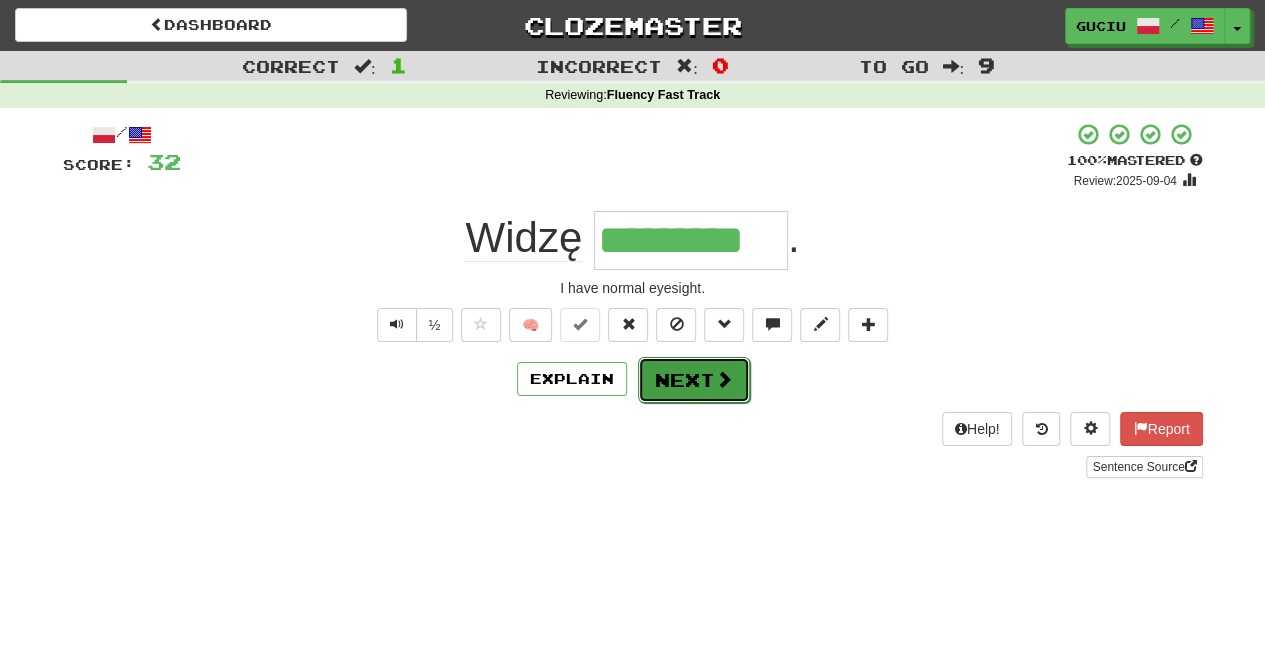 click on "Next" at bounding box center [694, 380] 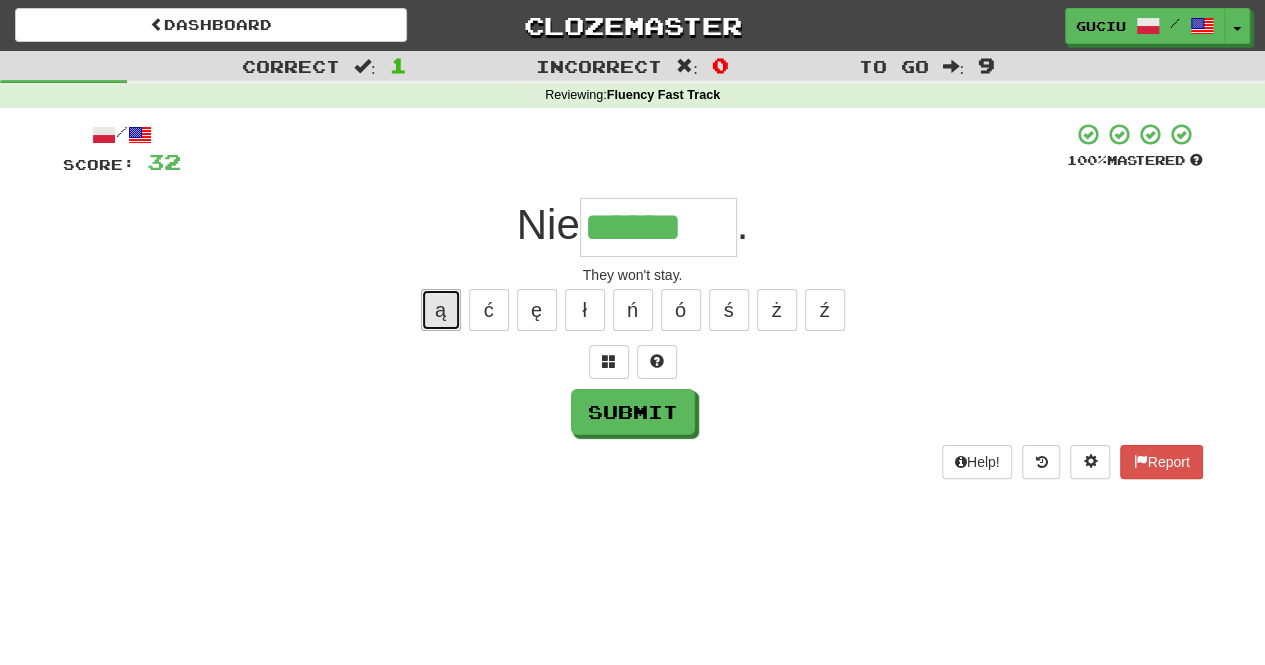 click on "ą" at bounding box center (441, 310) 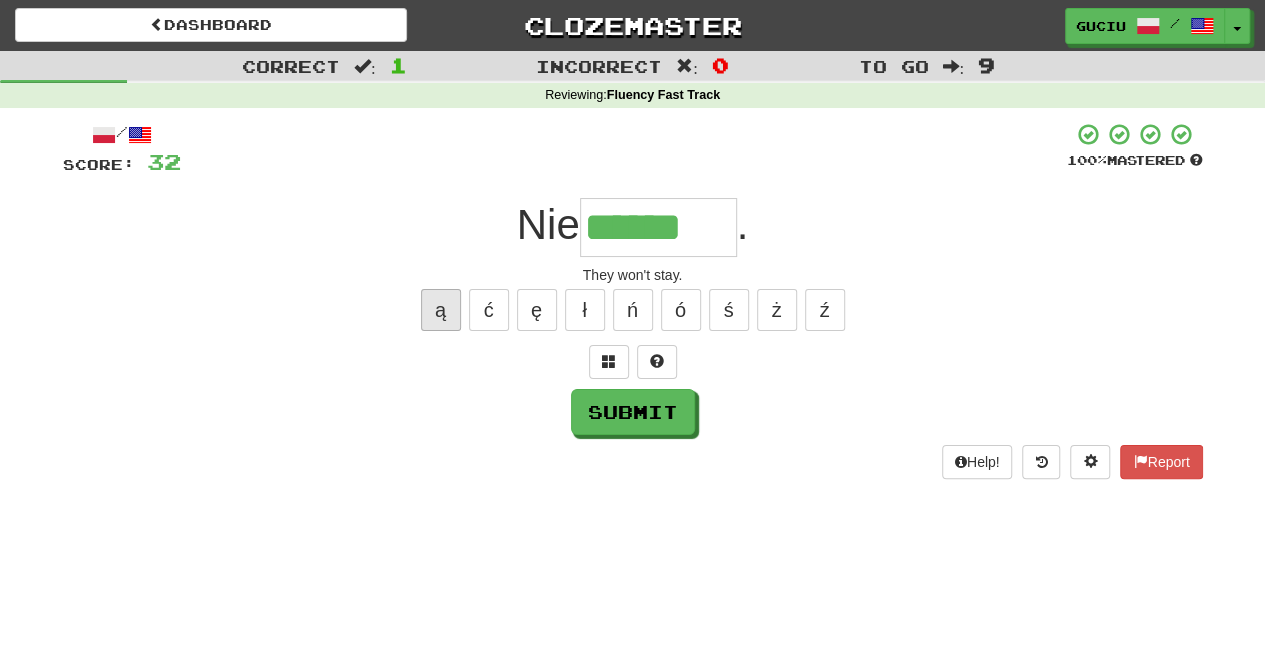 type on "*******" 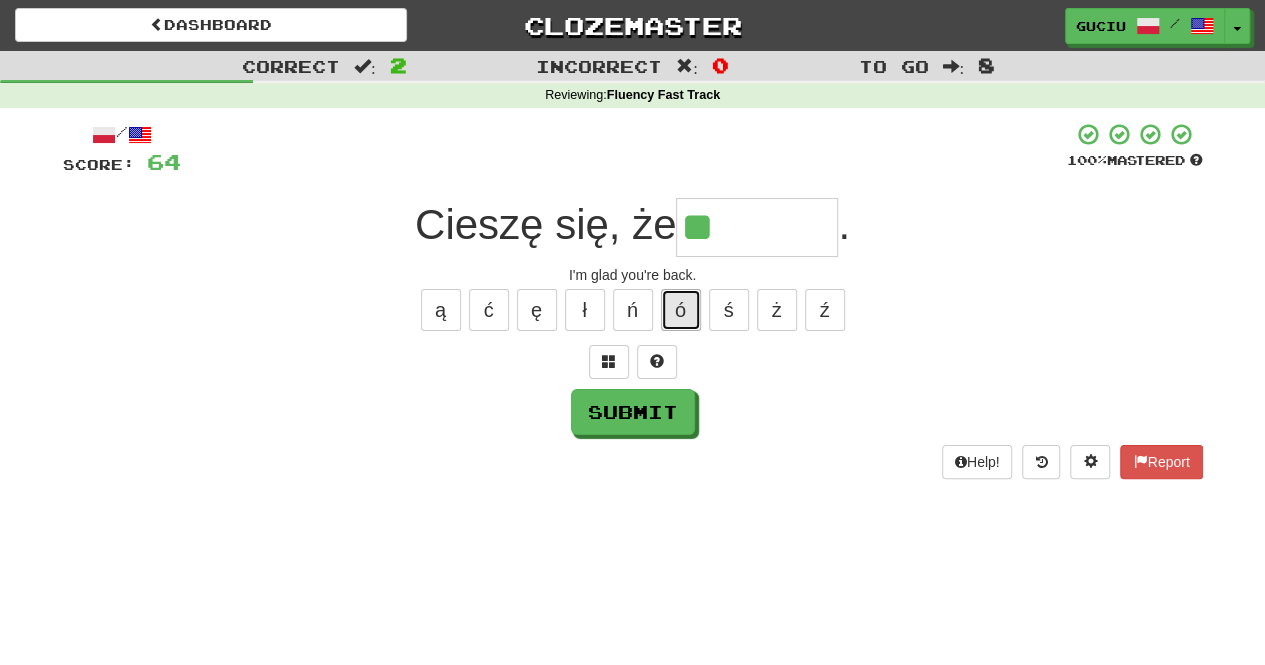 click on "ó" at bounding box center (681, 310) 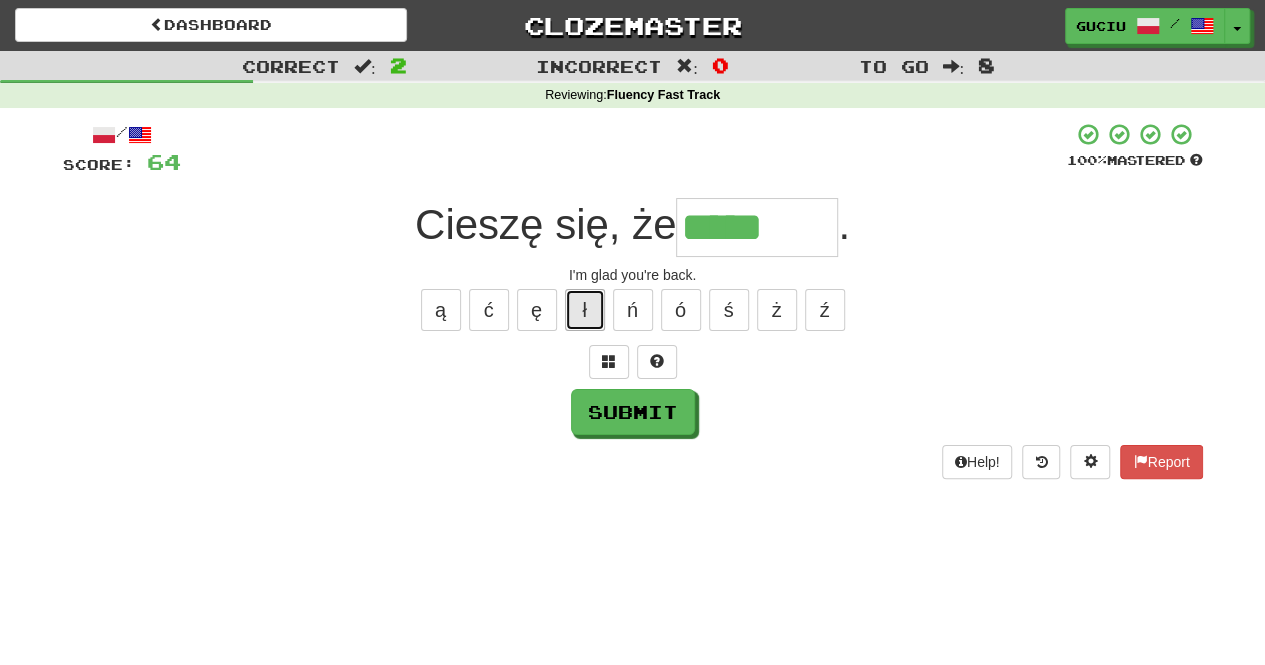 click on "ł" at bounding box center (585, 310) 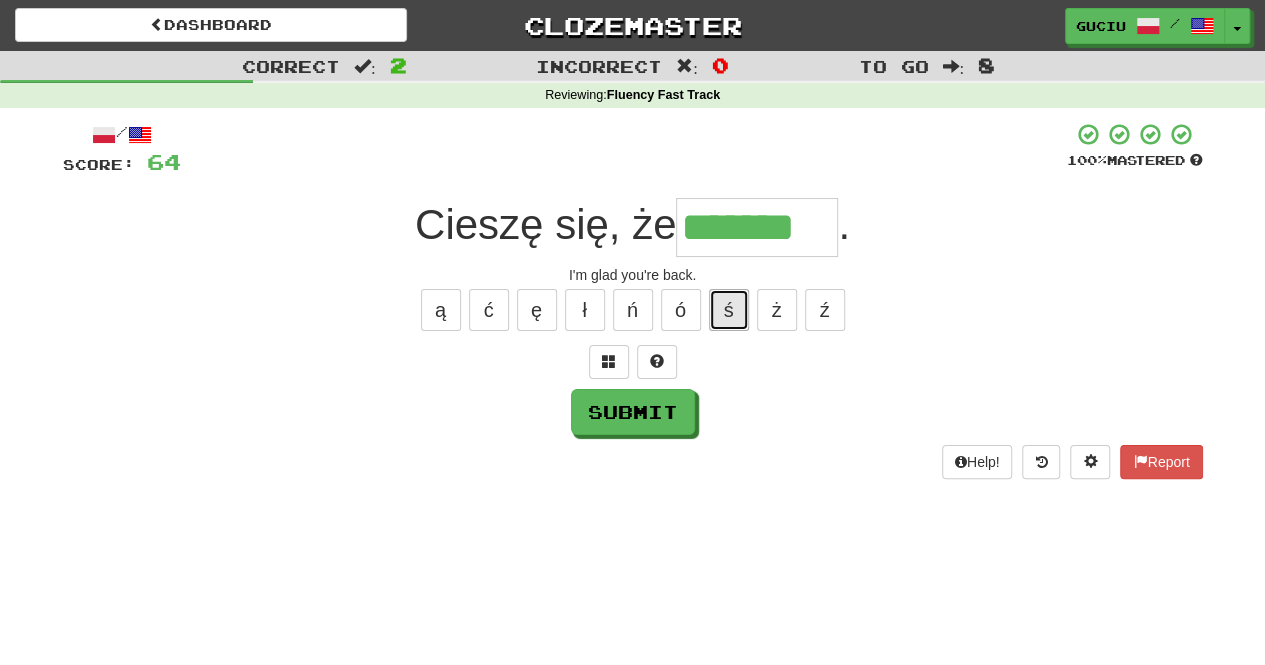 click on "ś" at bounding box center [729, 310] 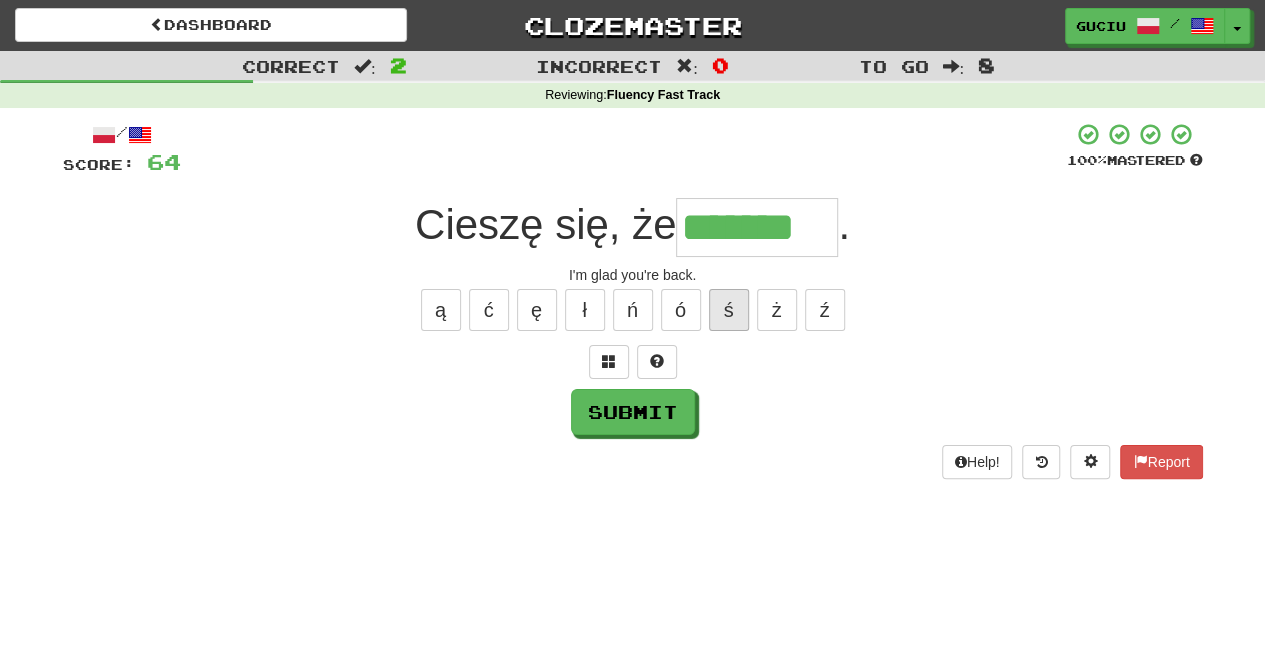 type on "********" 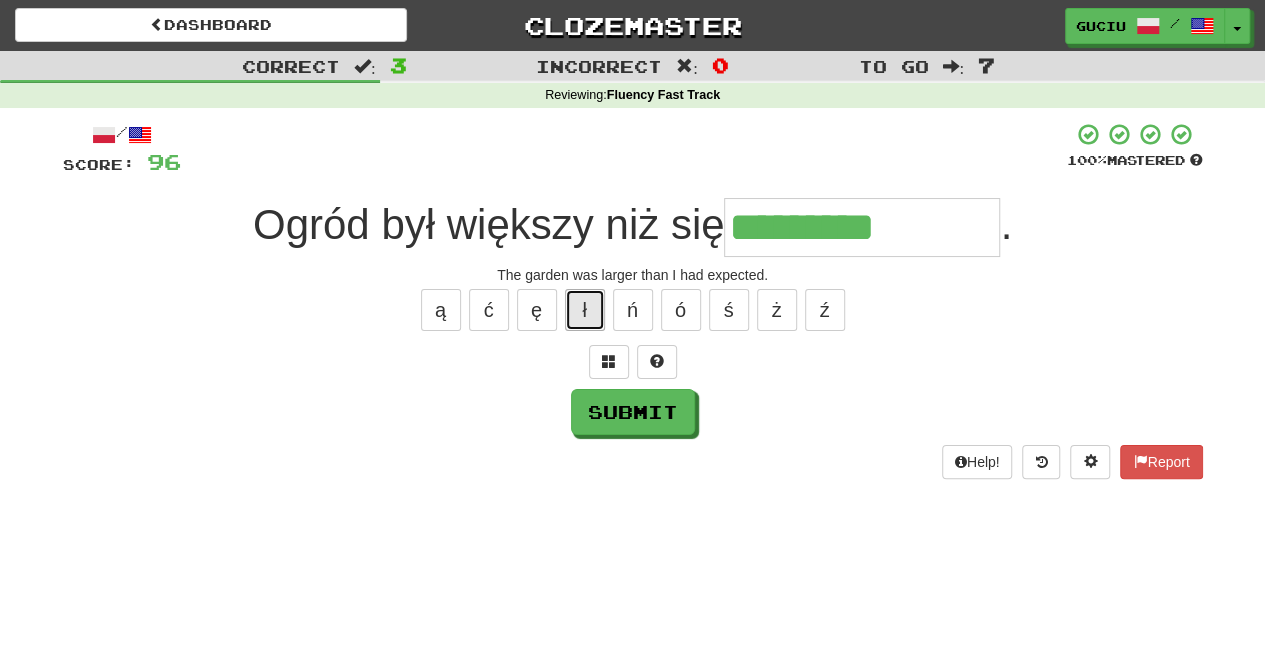 click on "ł" at bounding box center [585, 310] 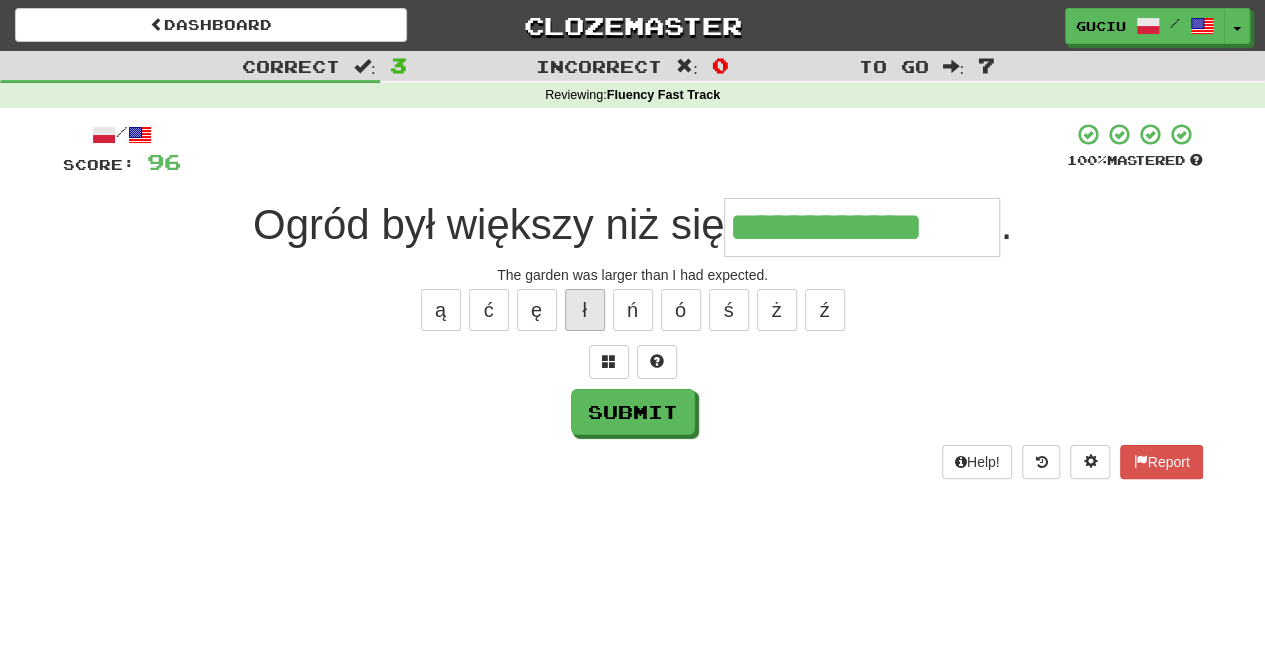 type on "**********" 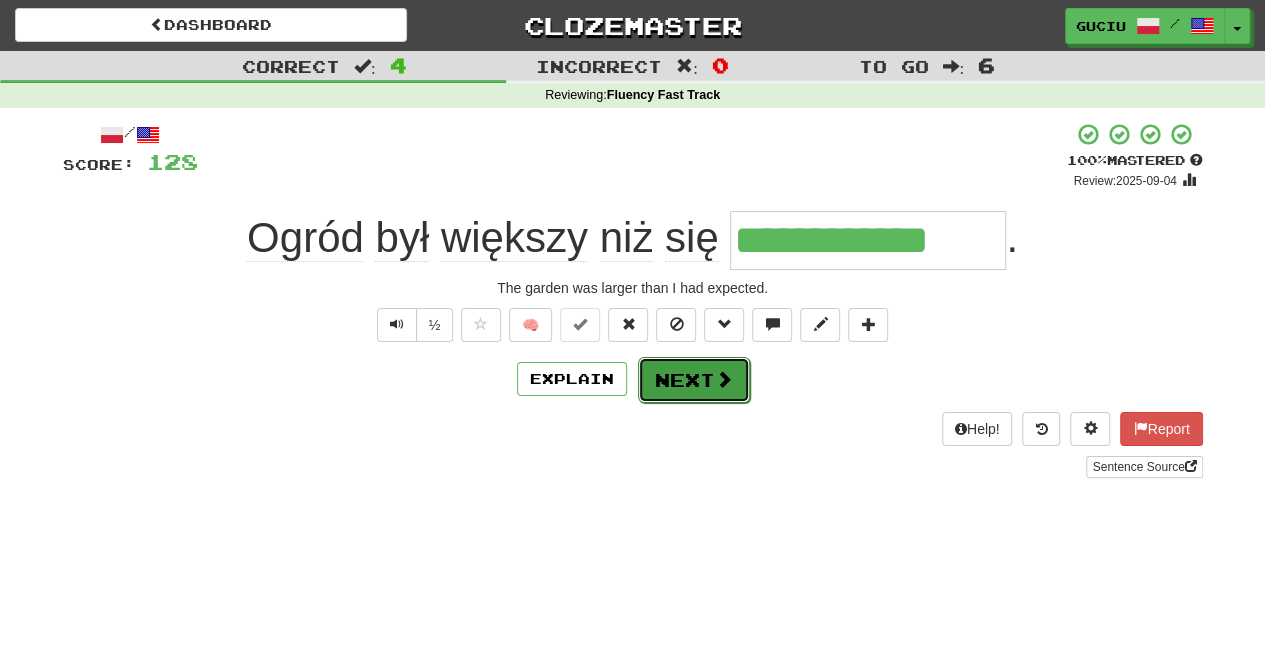 click on "Next" at bounding box center [694, 380] 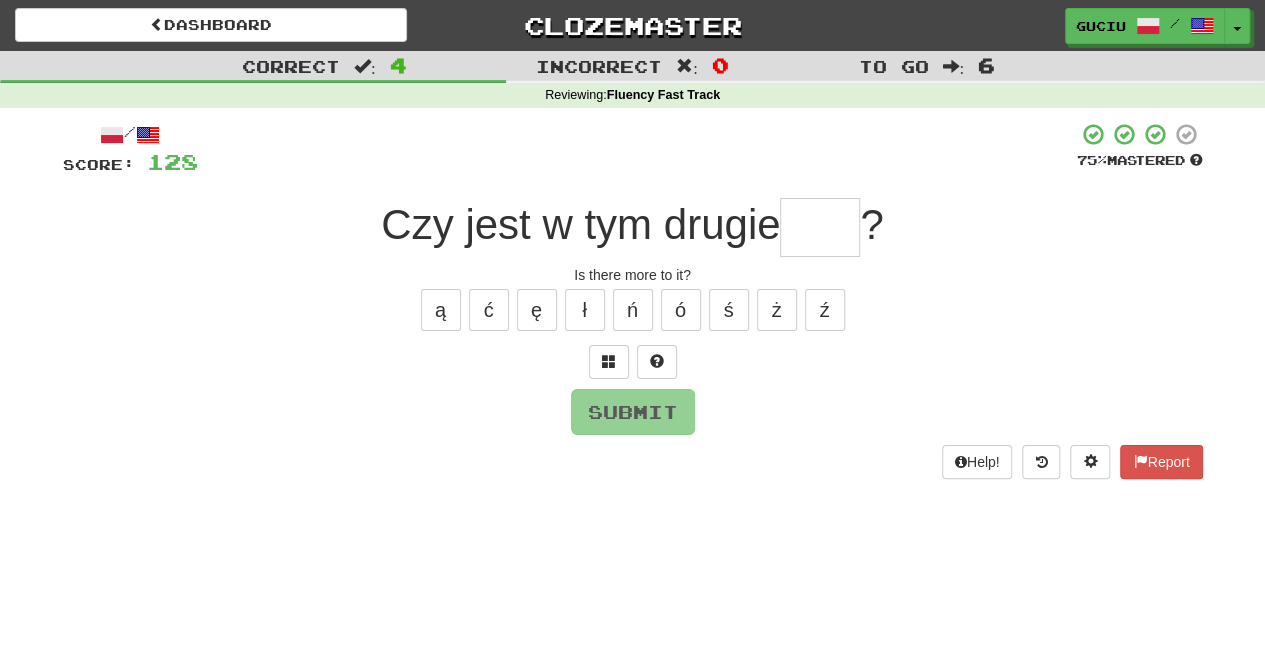 click at bounding box center [820, 227] 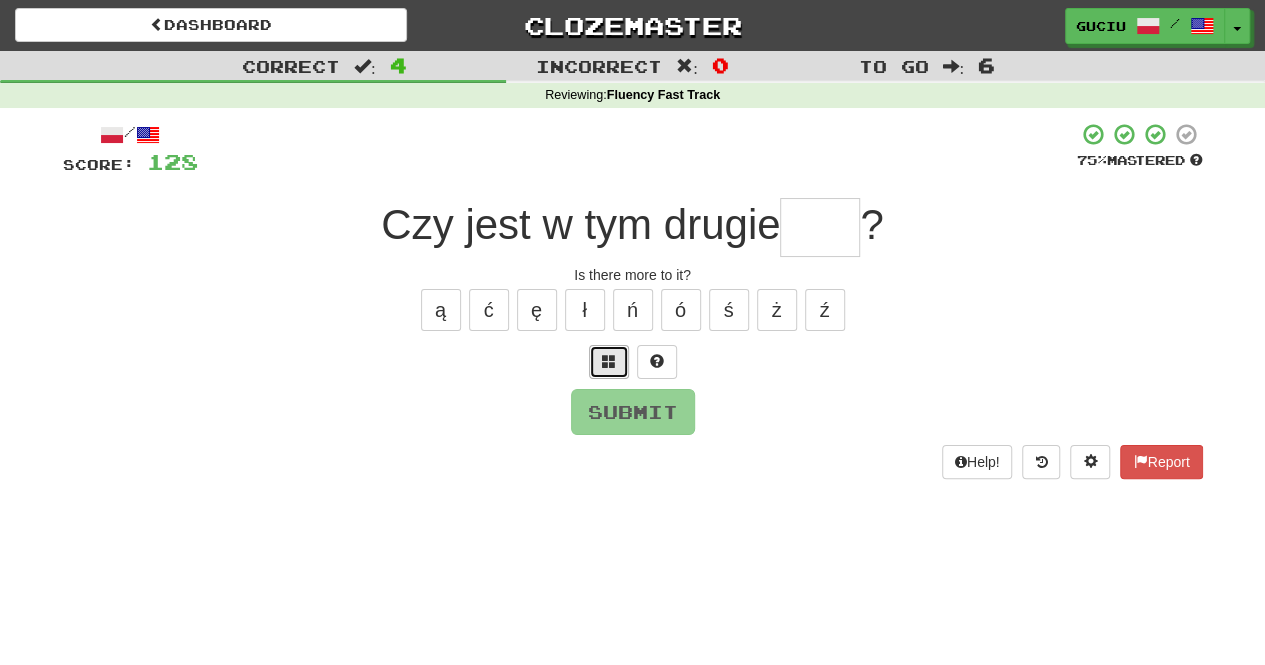 click at bounding box center [609, 362] 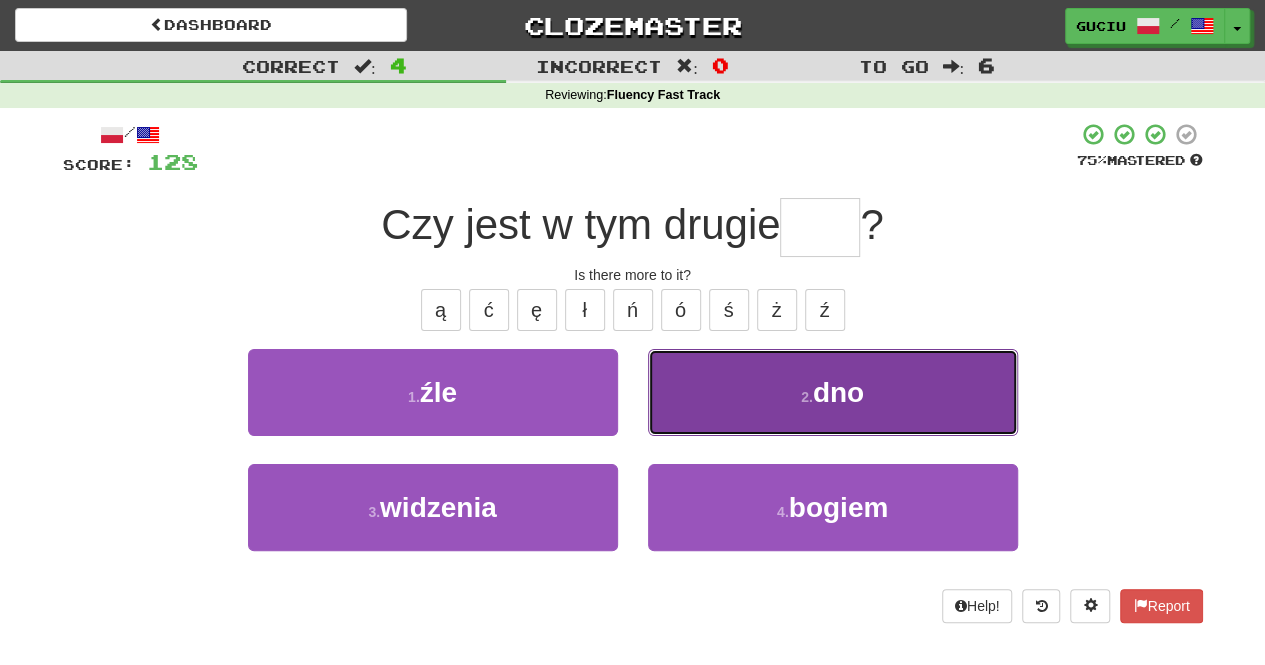 click on "2 .  dno" at bounding box center (833, 392) 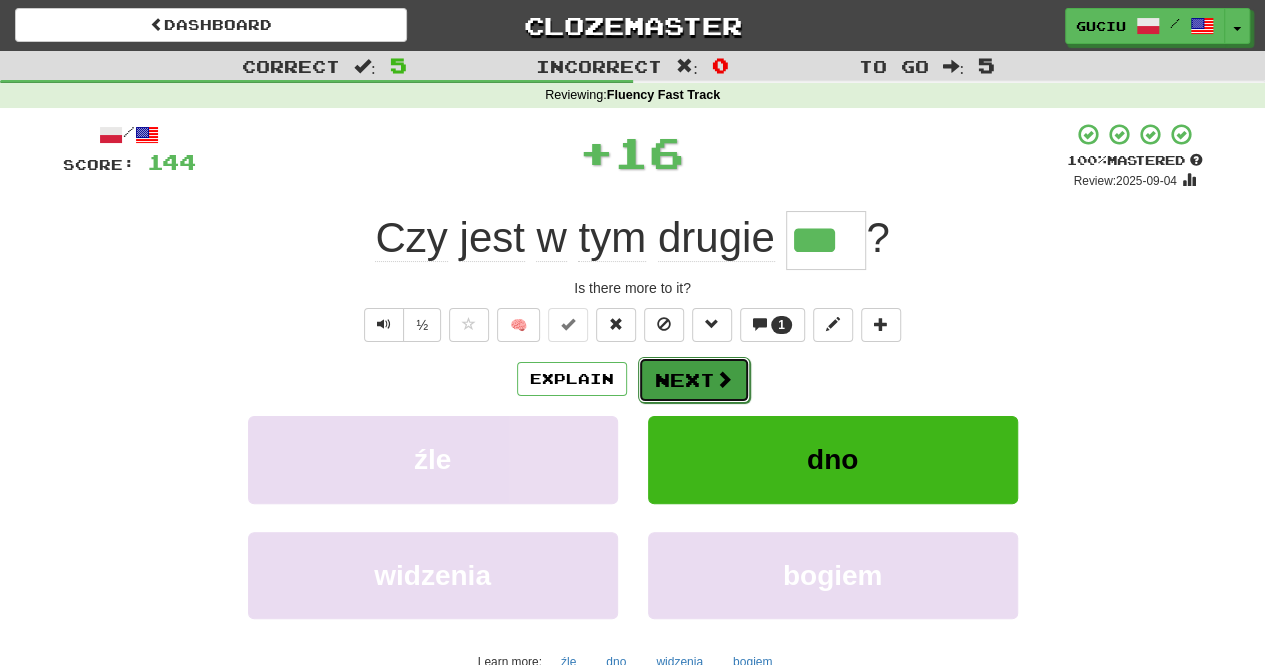 click at bounding box center [724, 379] 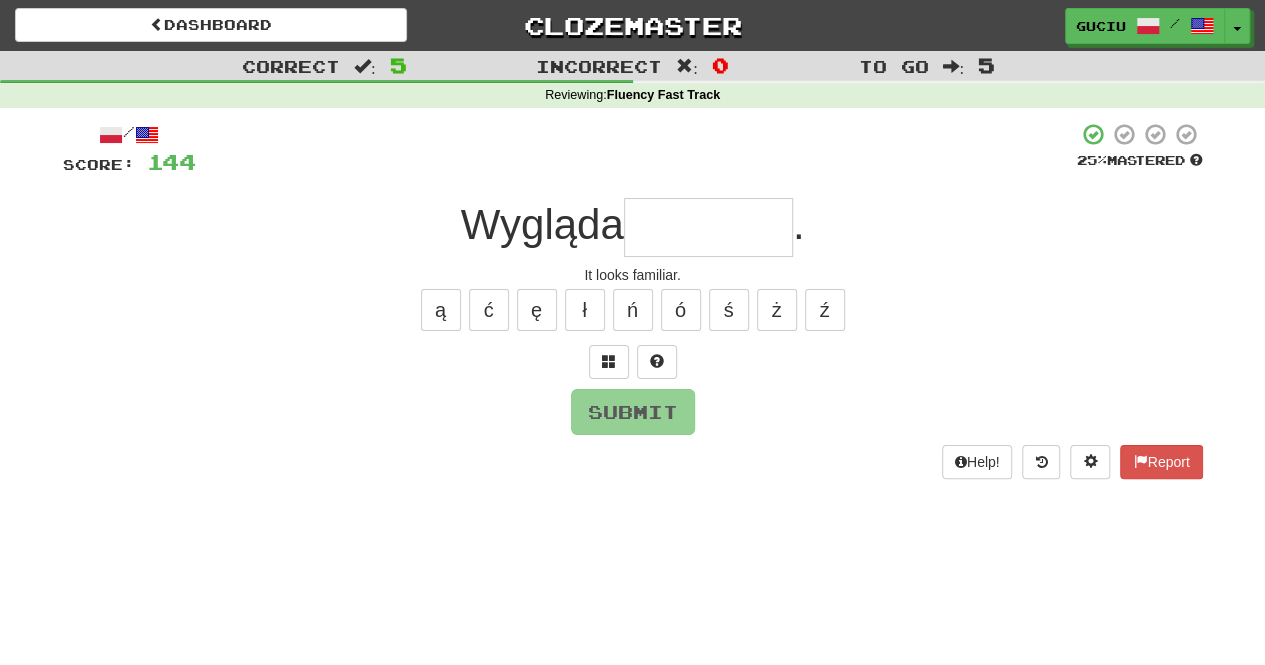 click at bounding box center [708, 227] 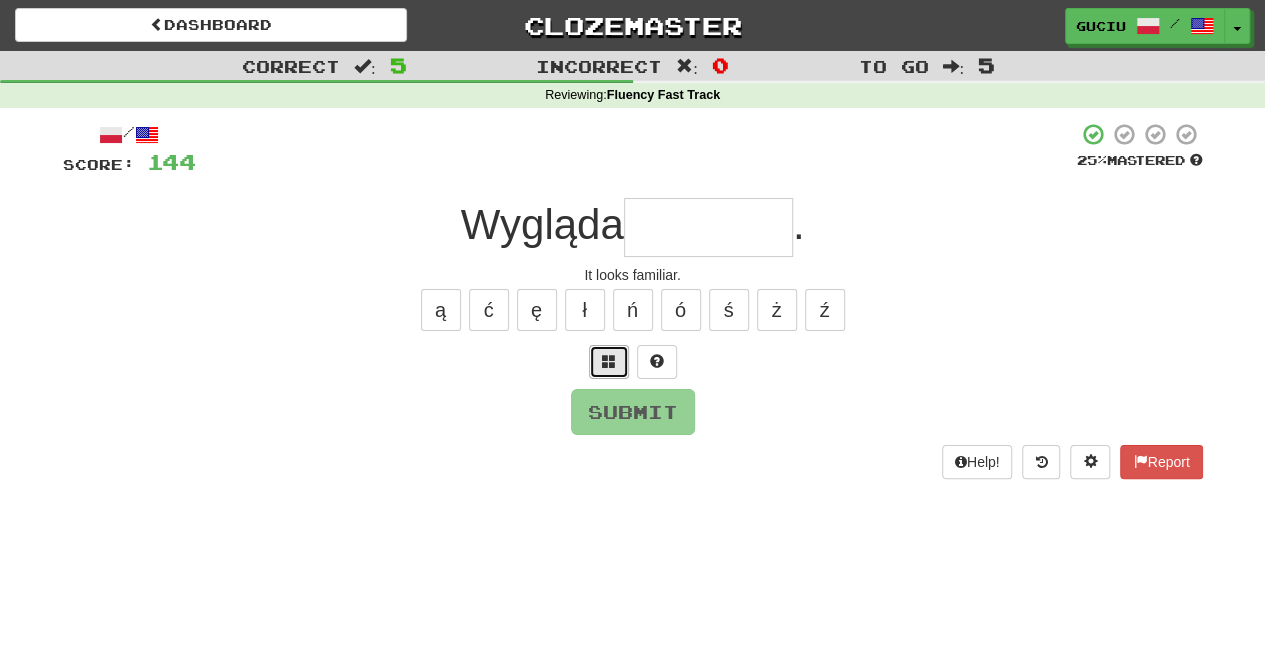 click at bounding box center [609, 362] 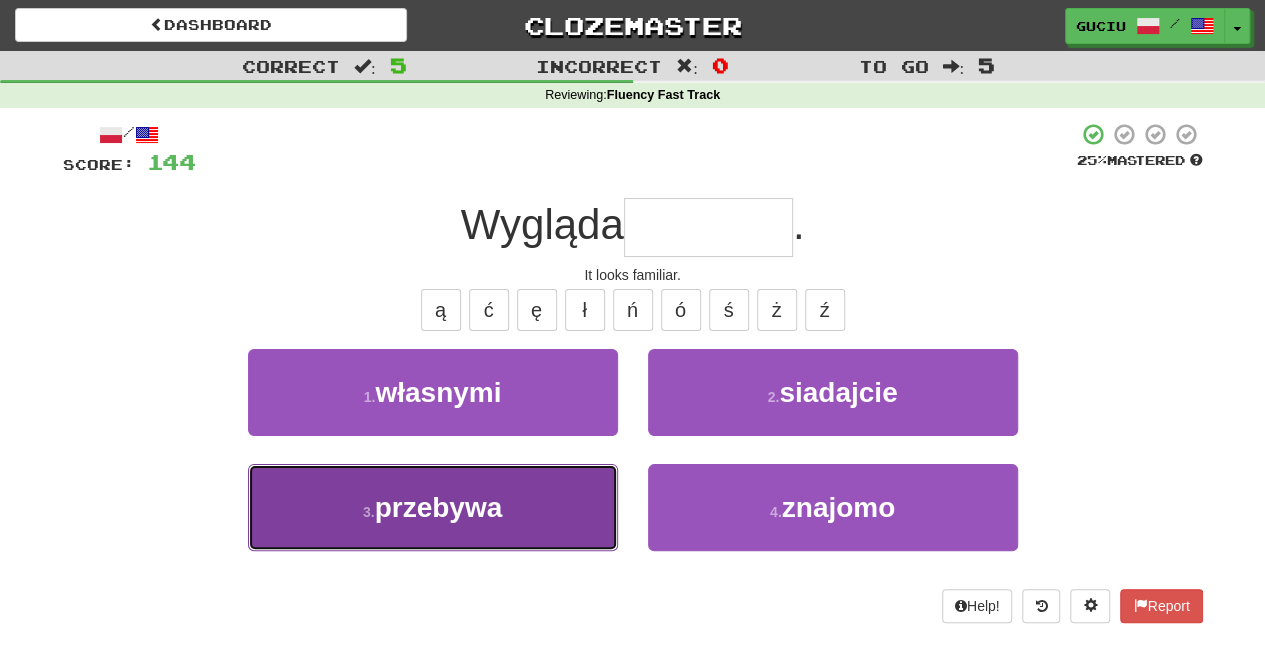 click on "3 .  przebywa" at bounding box center [433, 507] 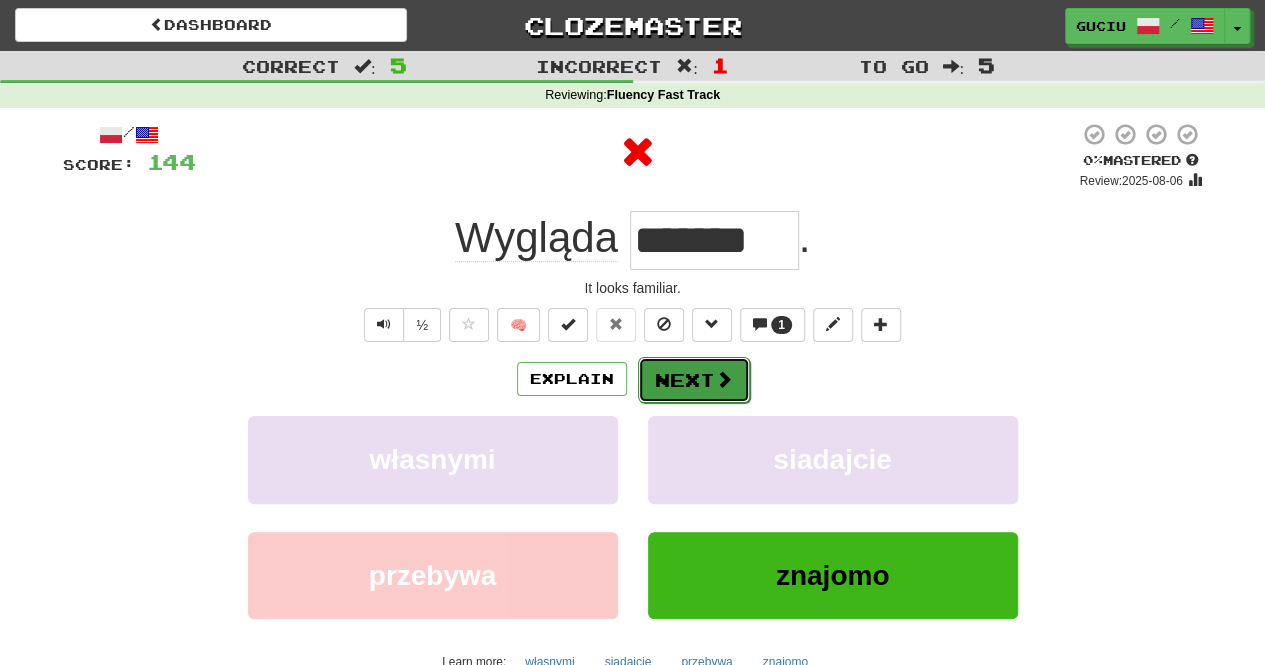 click on "Next" at bounding box center (694, 380) 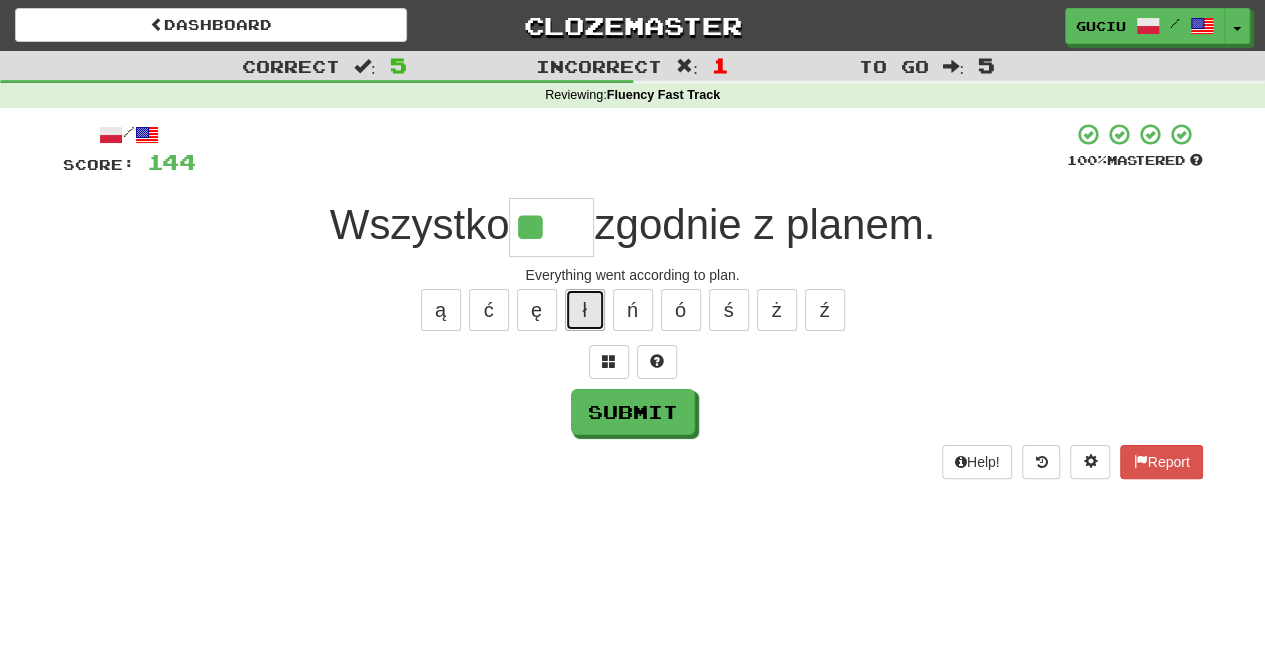 click on "ł" at bounding box center [585, 310] 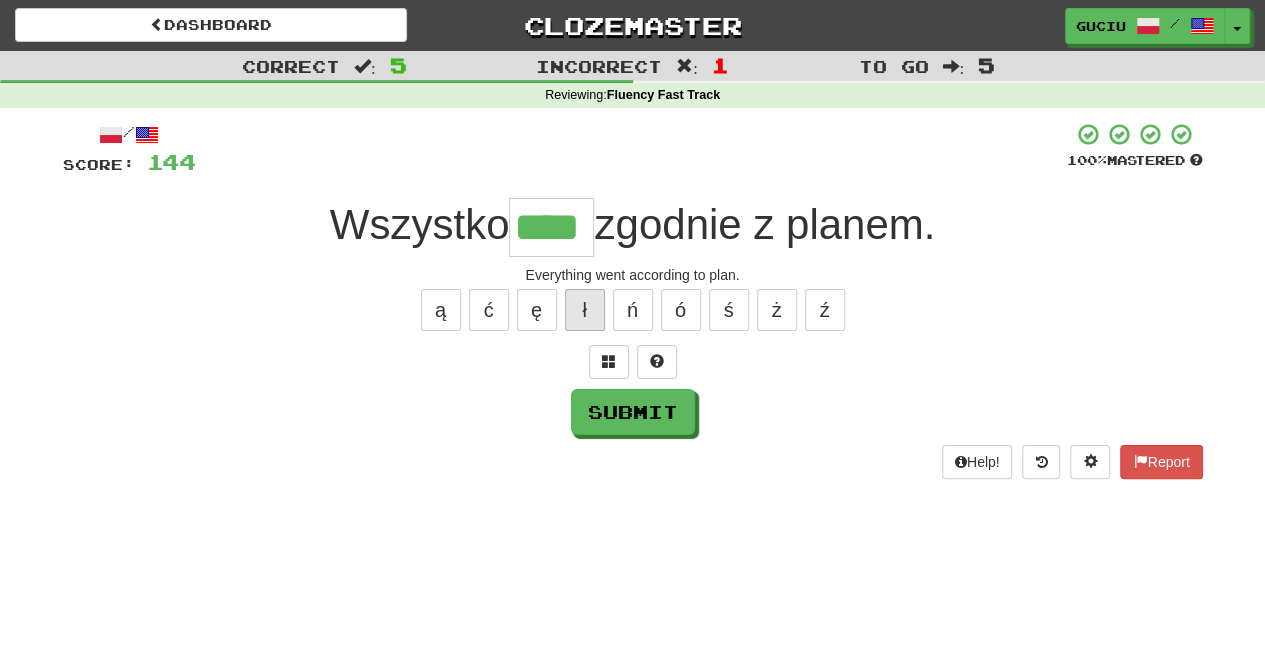 type on "****" 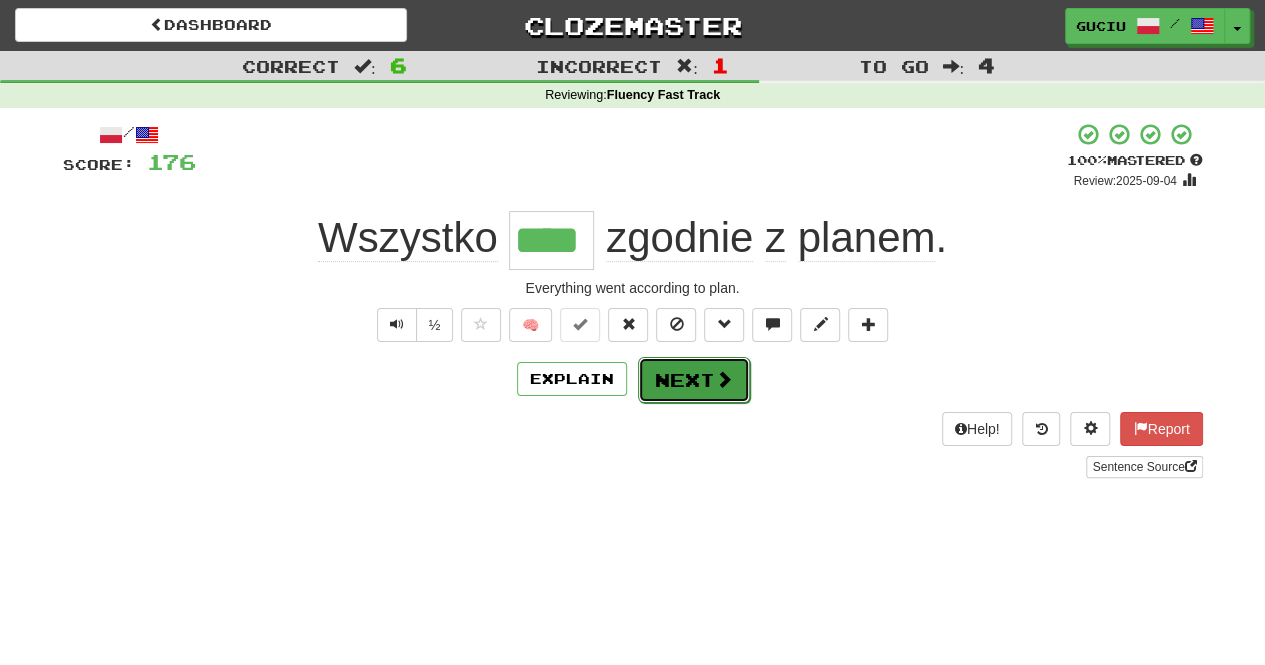 click on "Next" at bounding box center (694, 380) 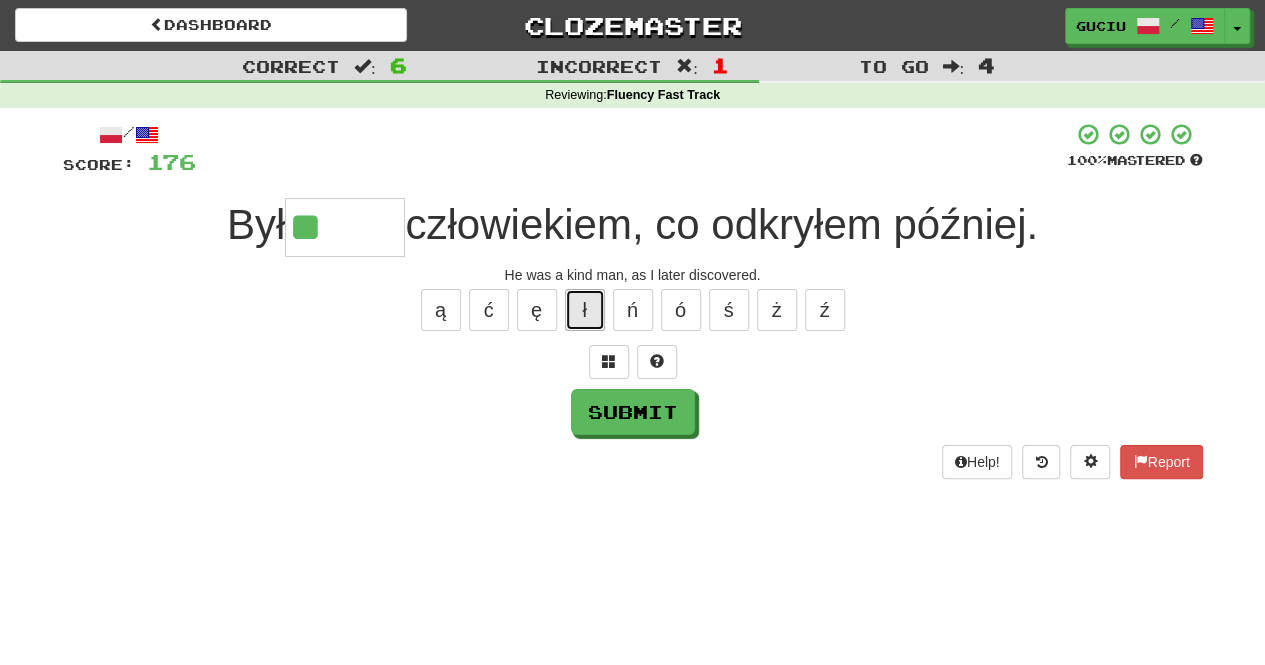 click on "ł" at bounding box center (585, 310) 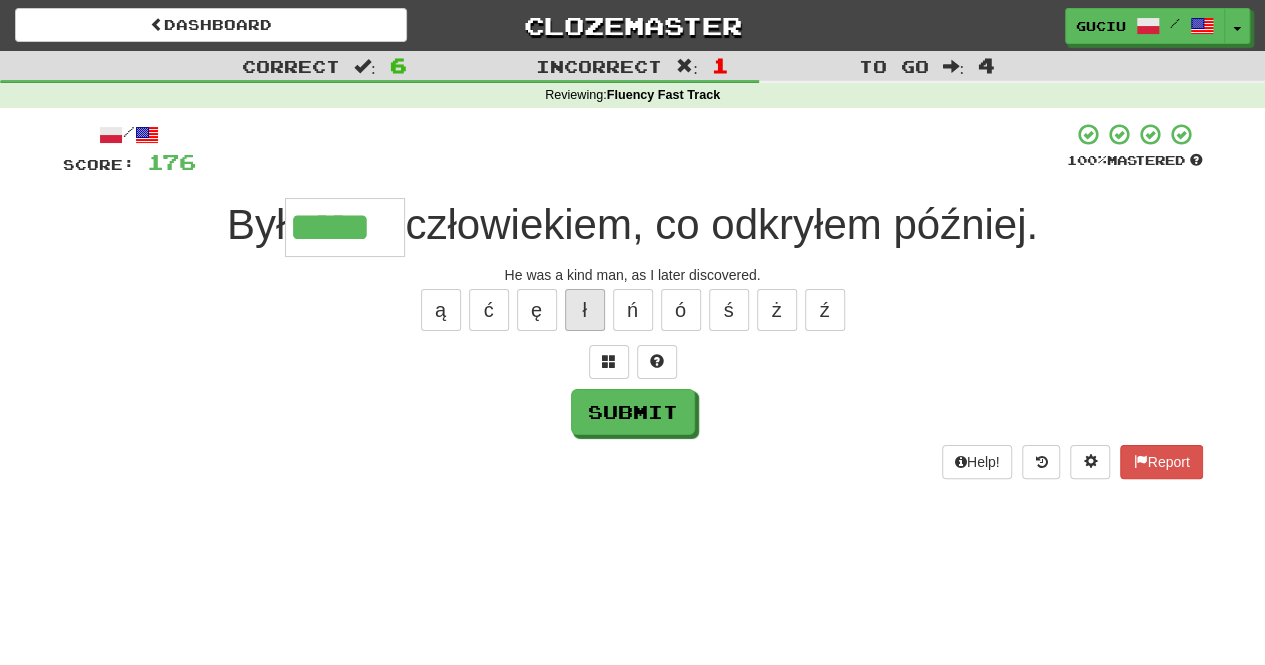 type on "*****" 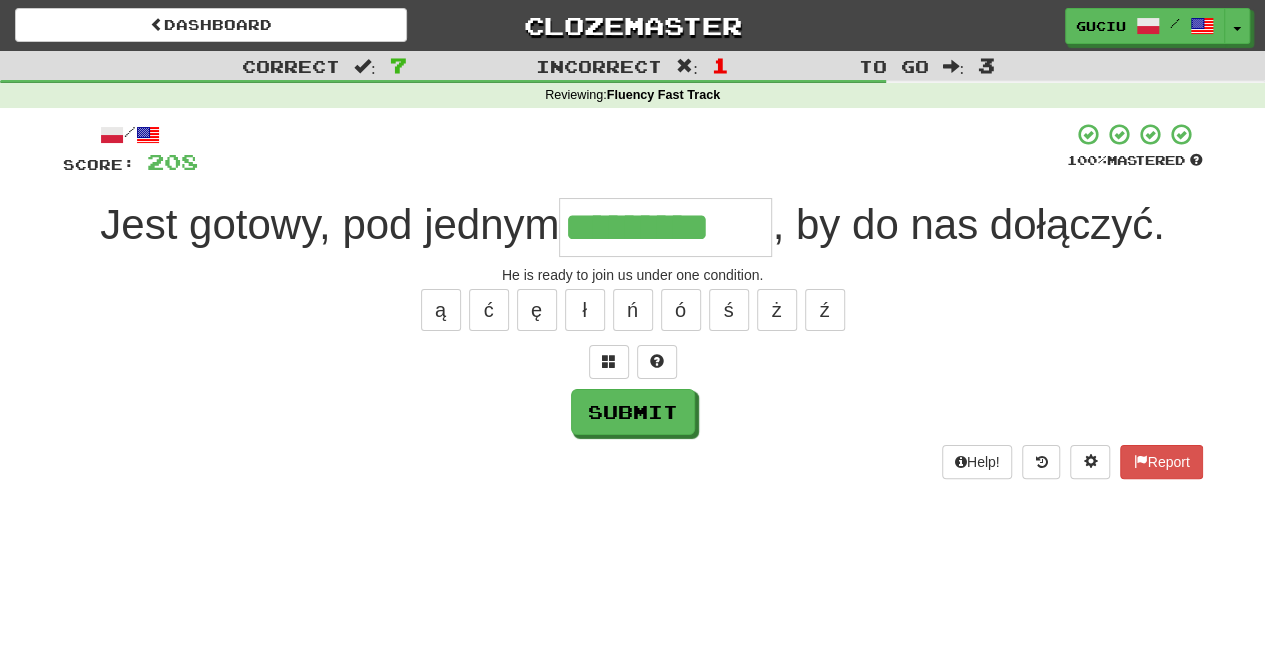 type on "*********" 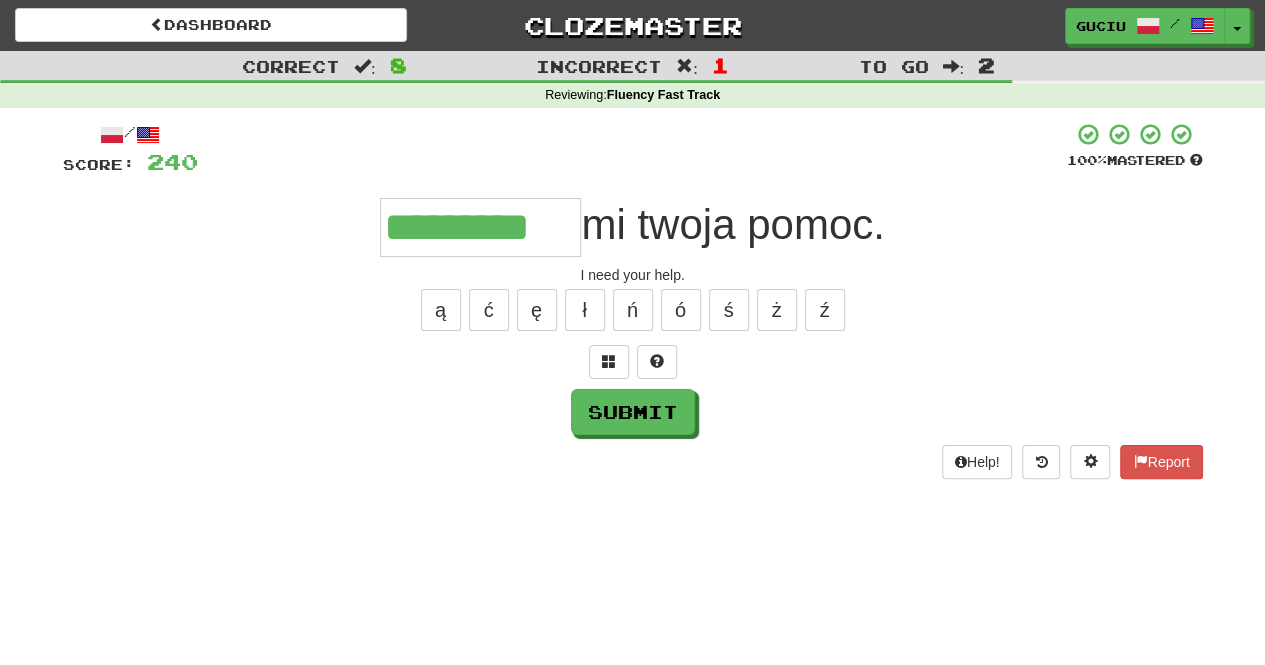 type on "*********" 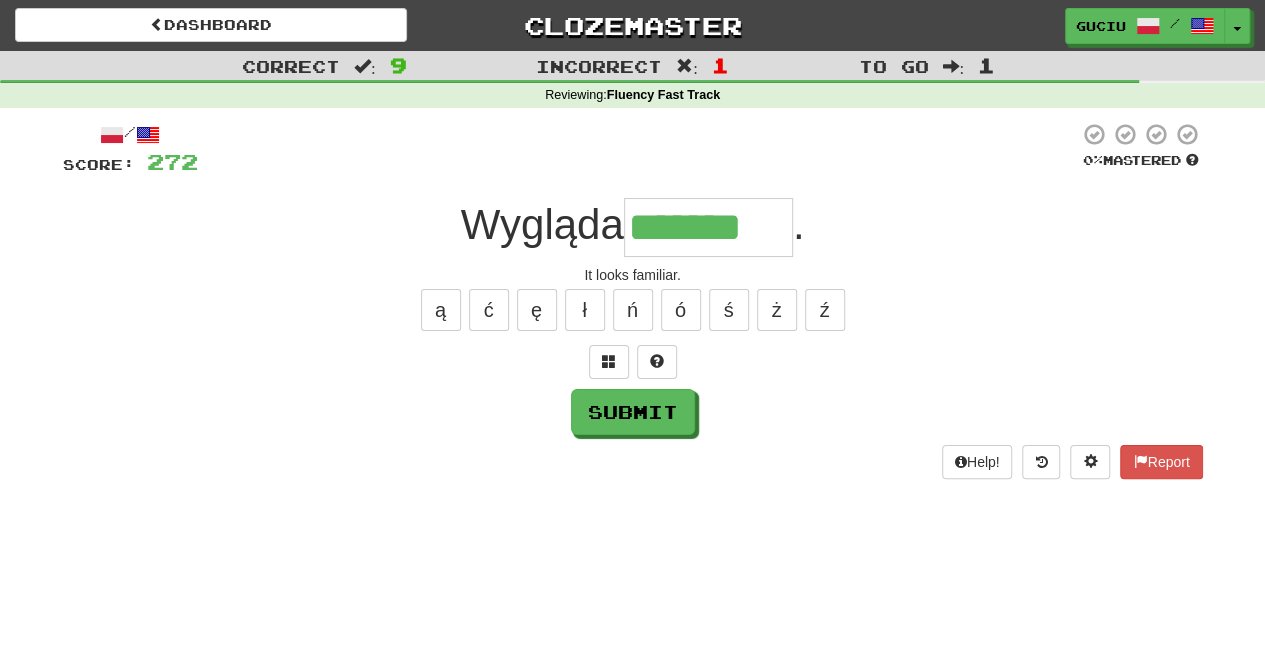 type on "*******" 